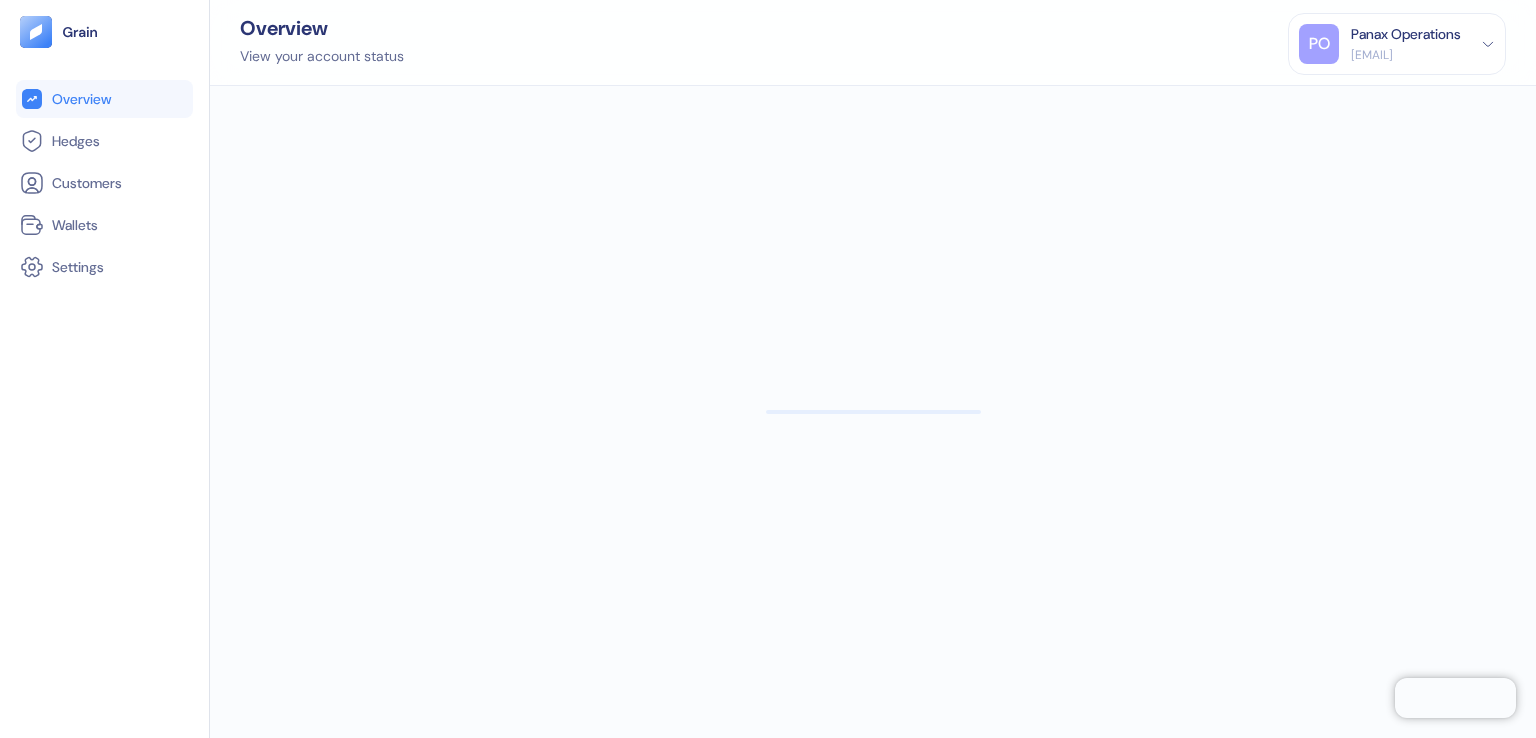 scroll, scrollTop: 0, scrollLeft: 0, axis: both 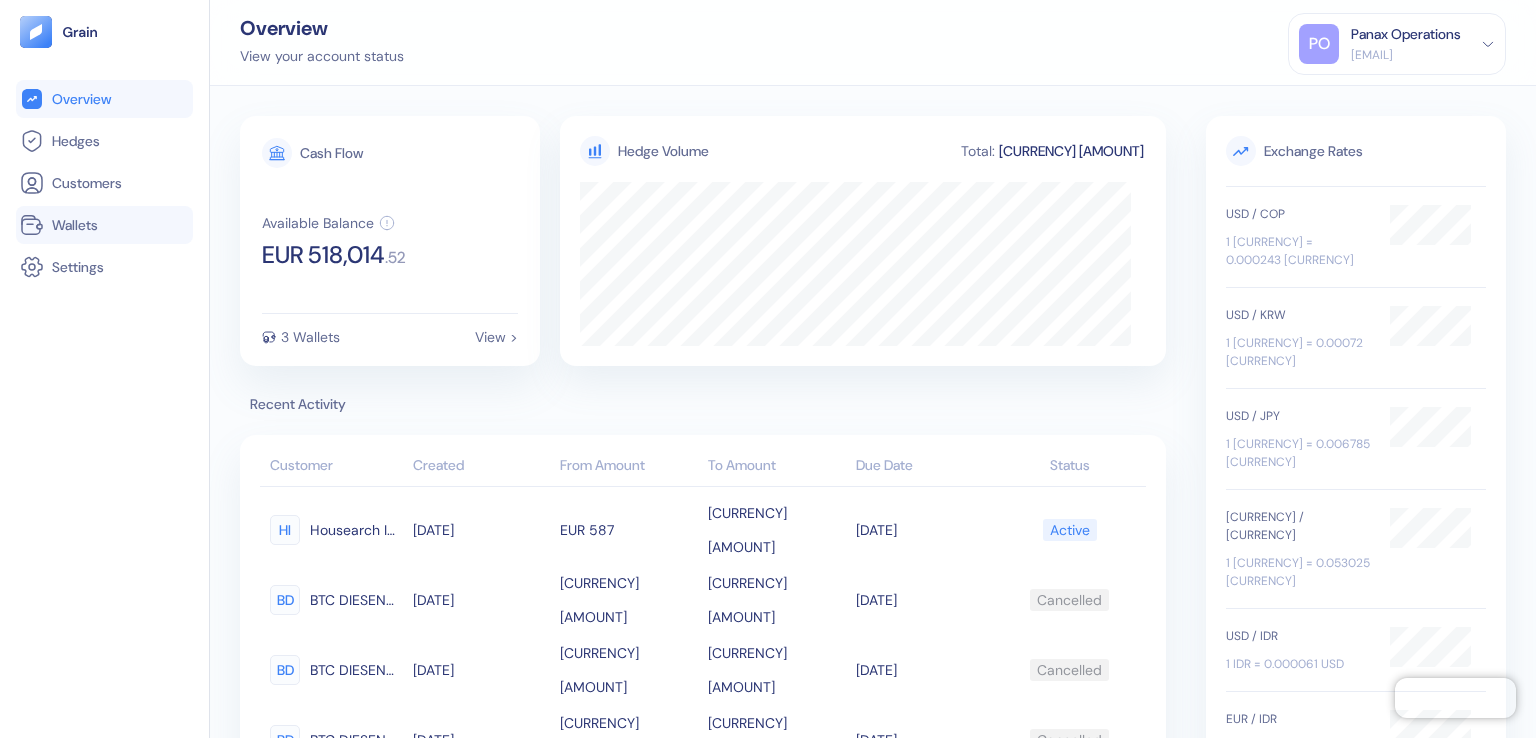 click on "Wallets" at bounding box center (104, 225) 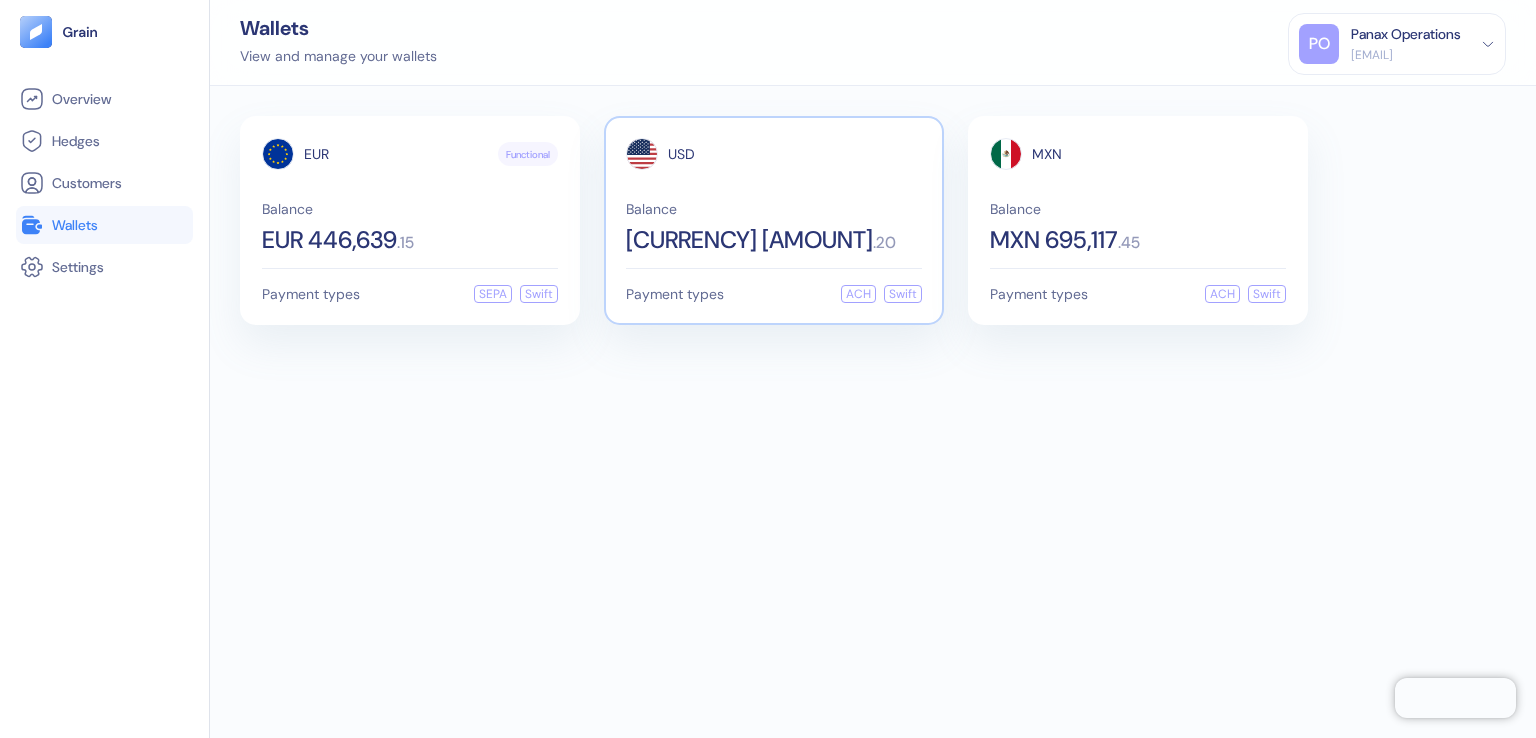 click on "USD" at bounding box center [681, 154] 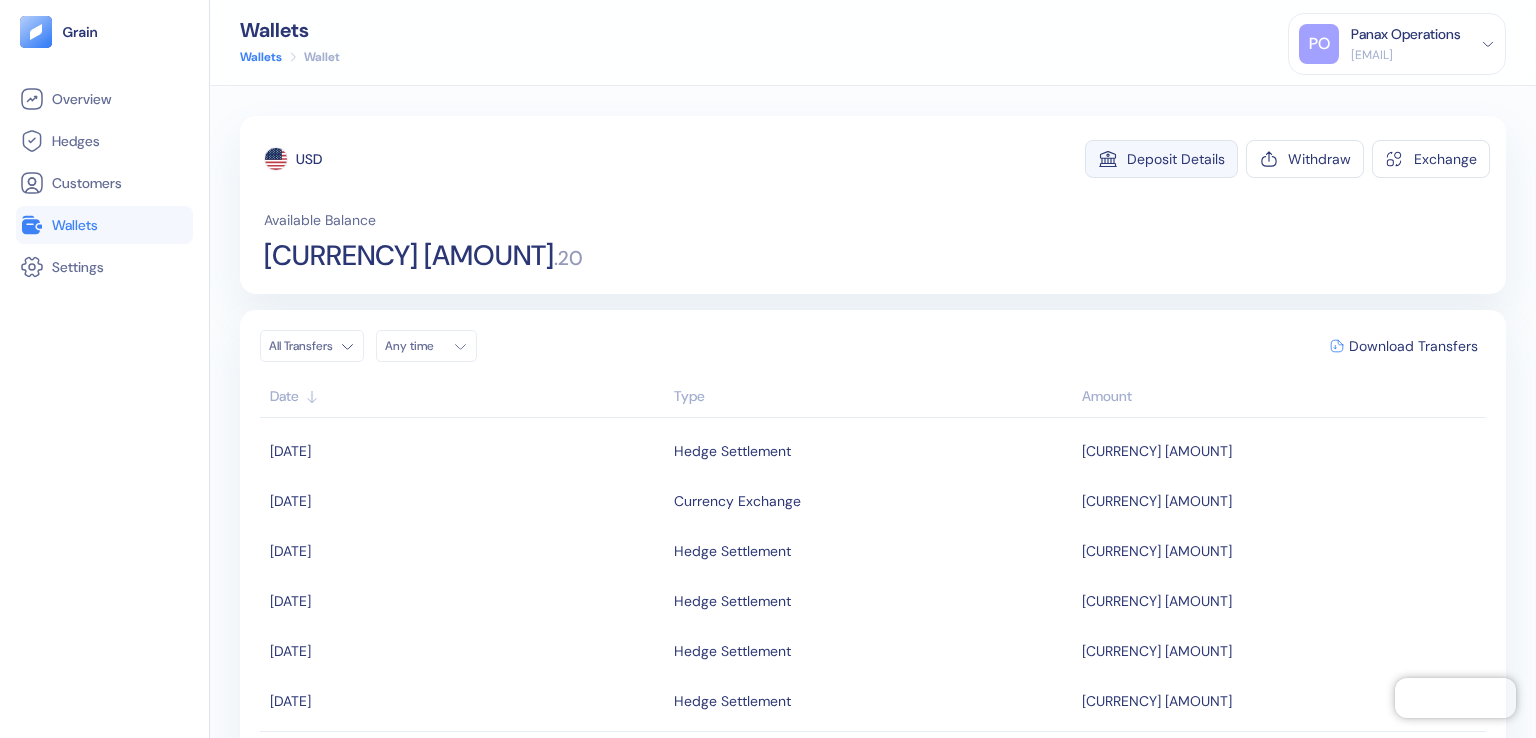click on "Deposit Details" at bounding box center [1176, 159] 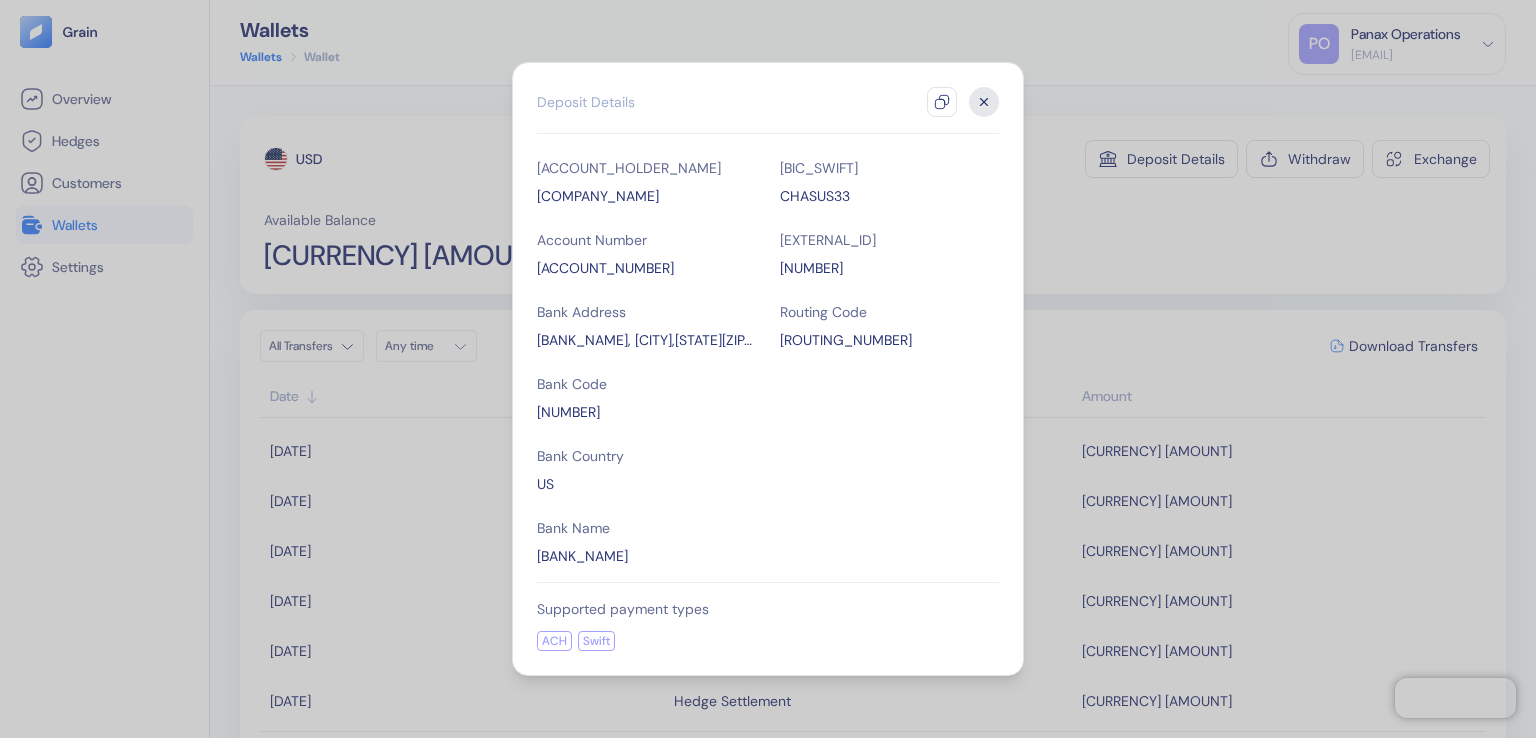 click 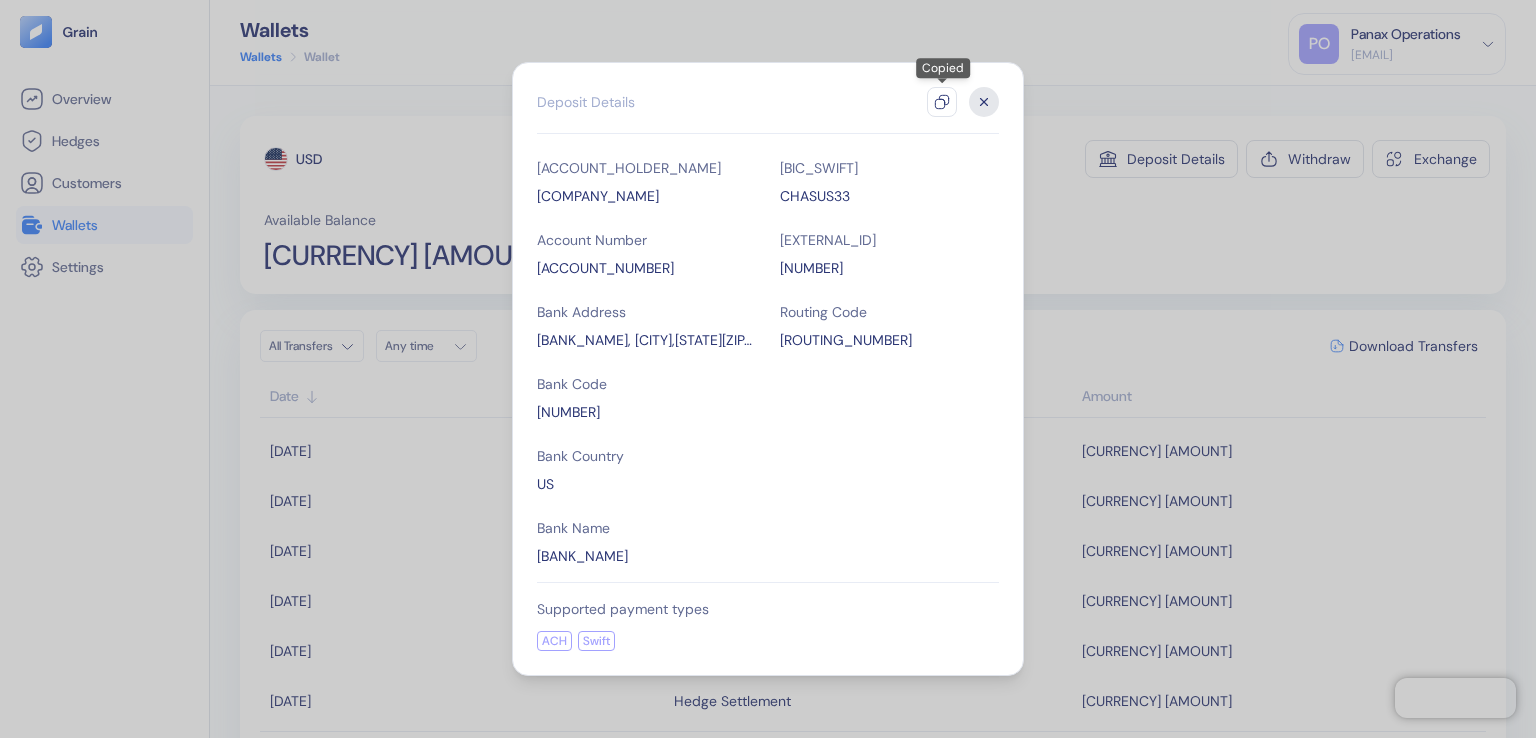 click 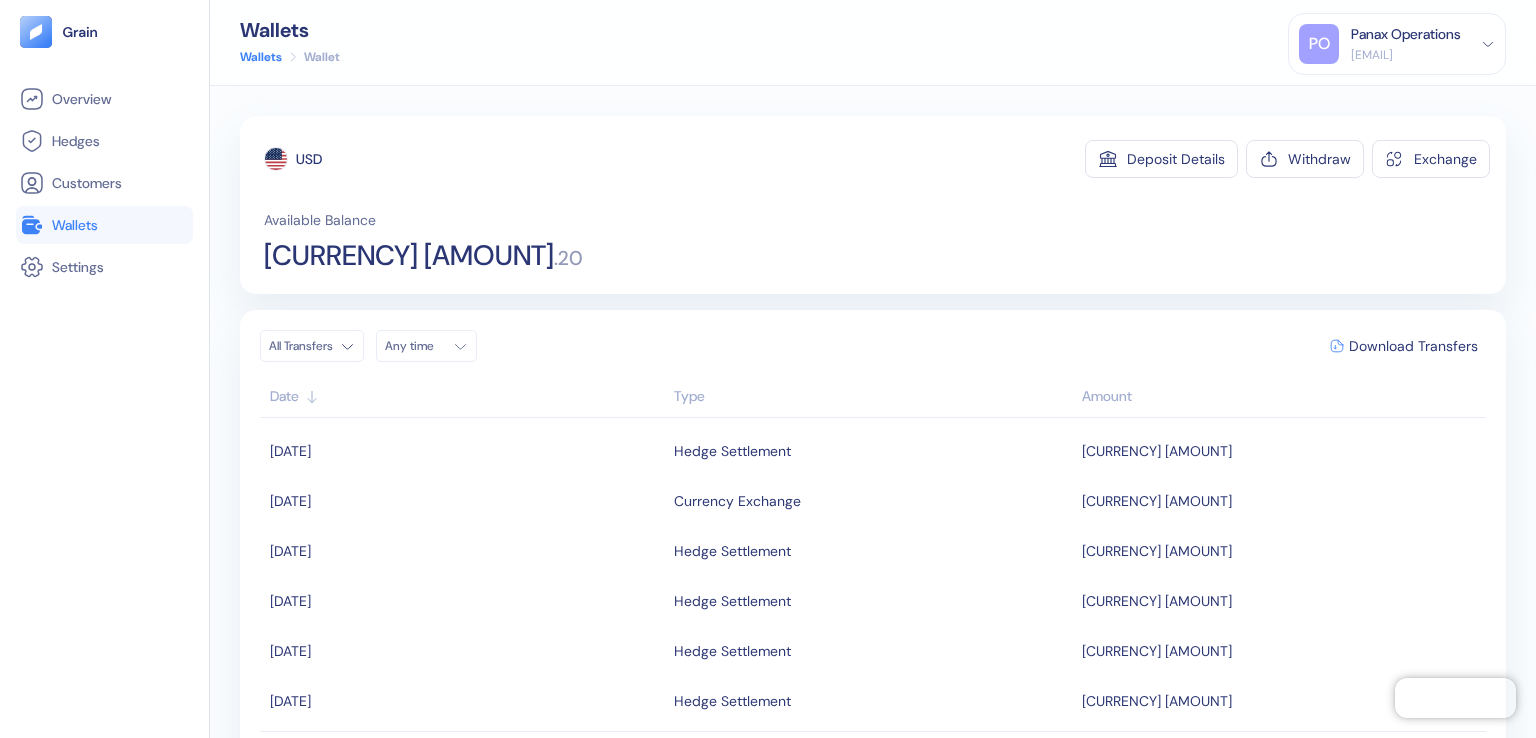 click on "Any time" at bounding box center (415, 346) 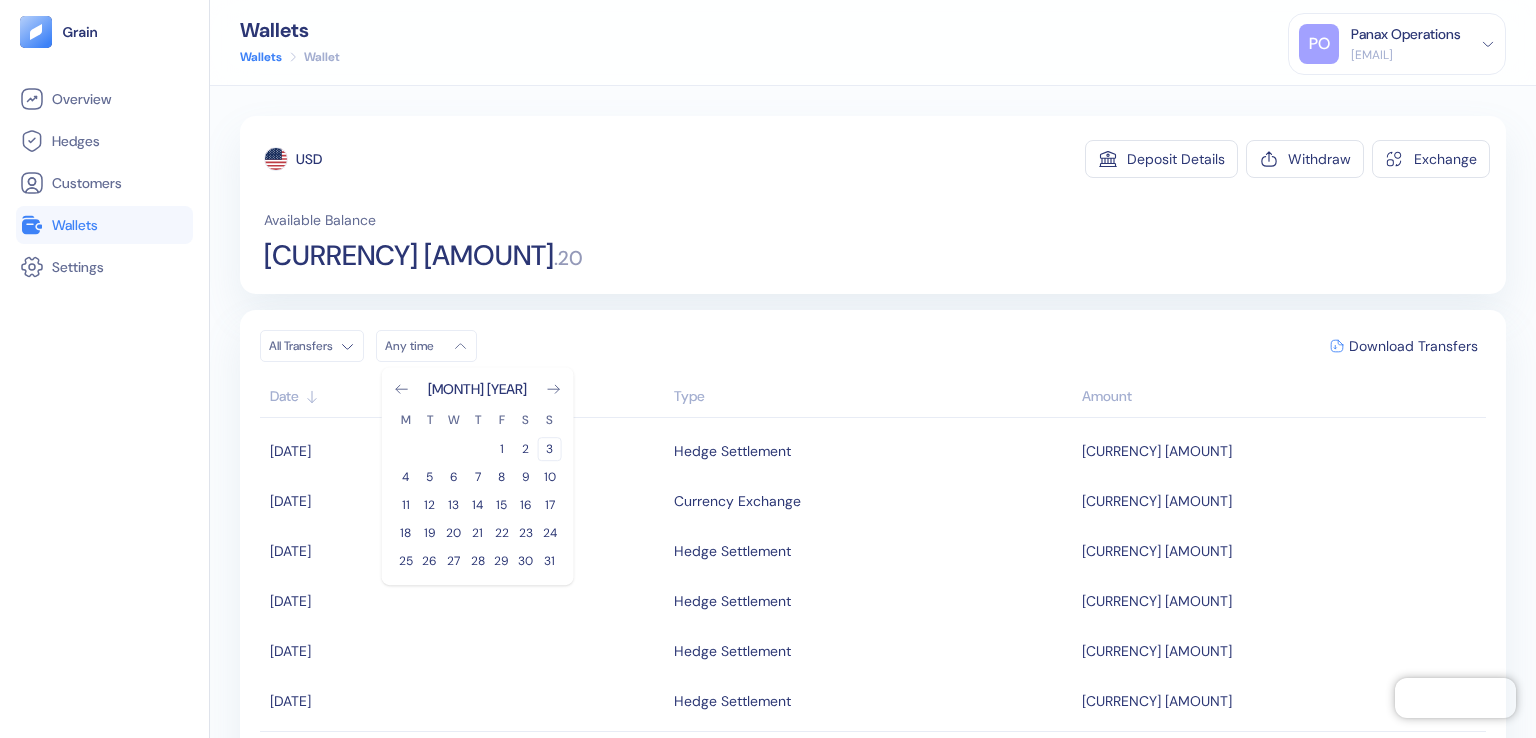 click on "3" at bounding box center [550, 449] 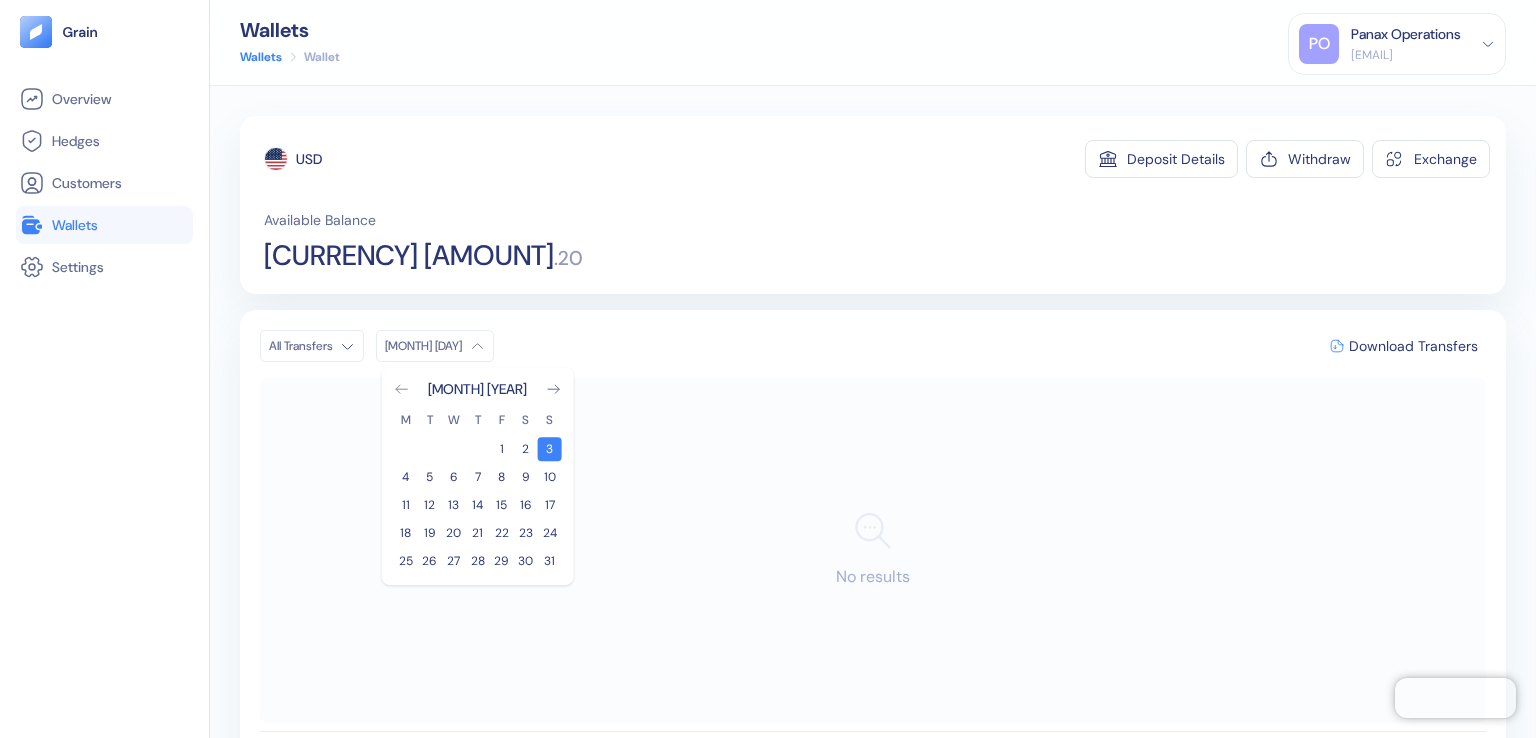 click 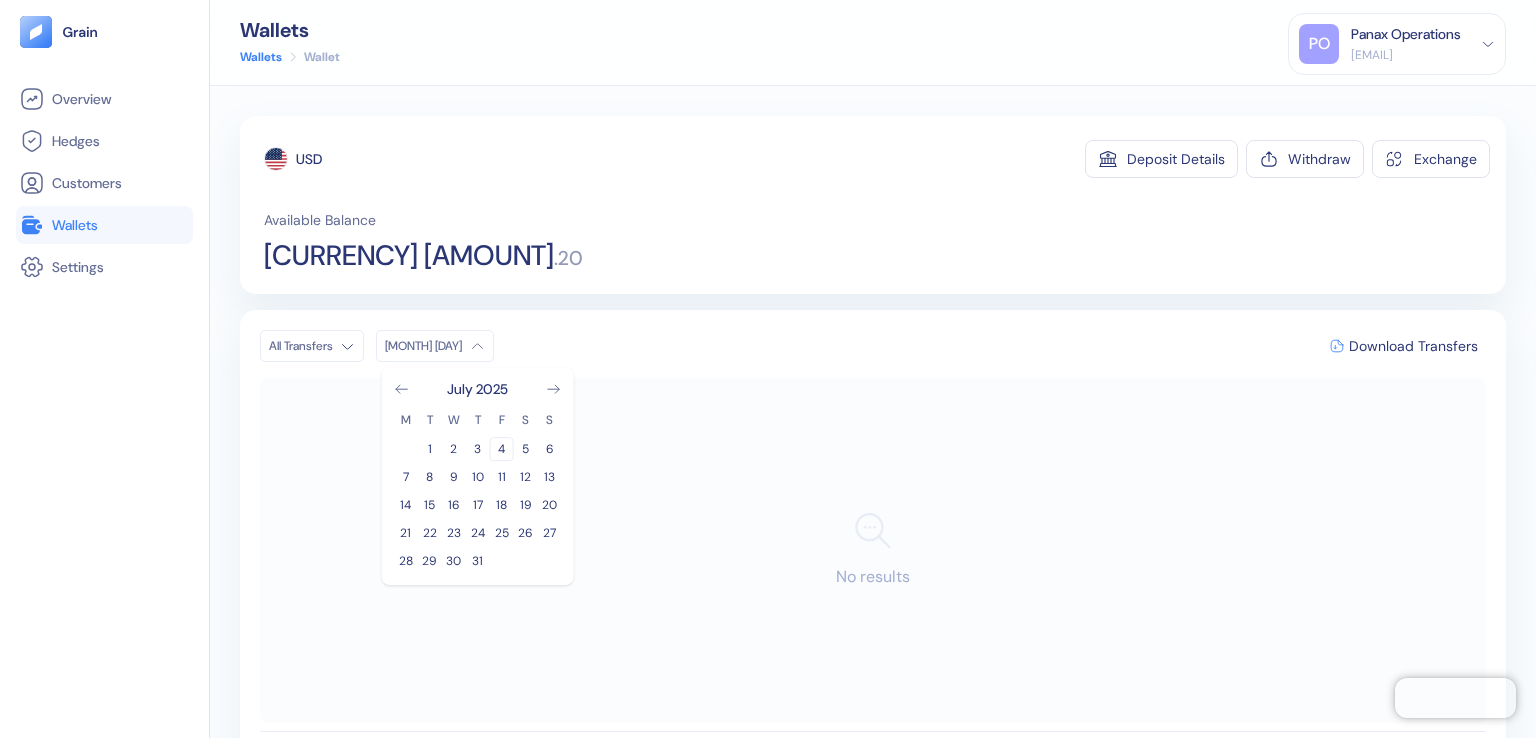 click on "4" at bounding box center (502, 449) 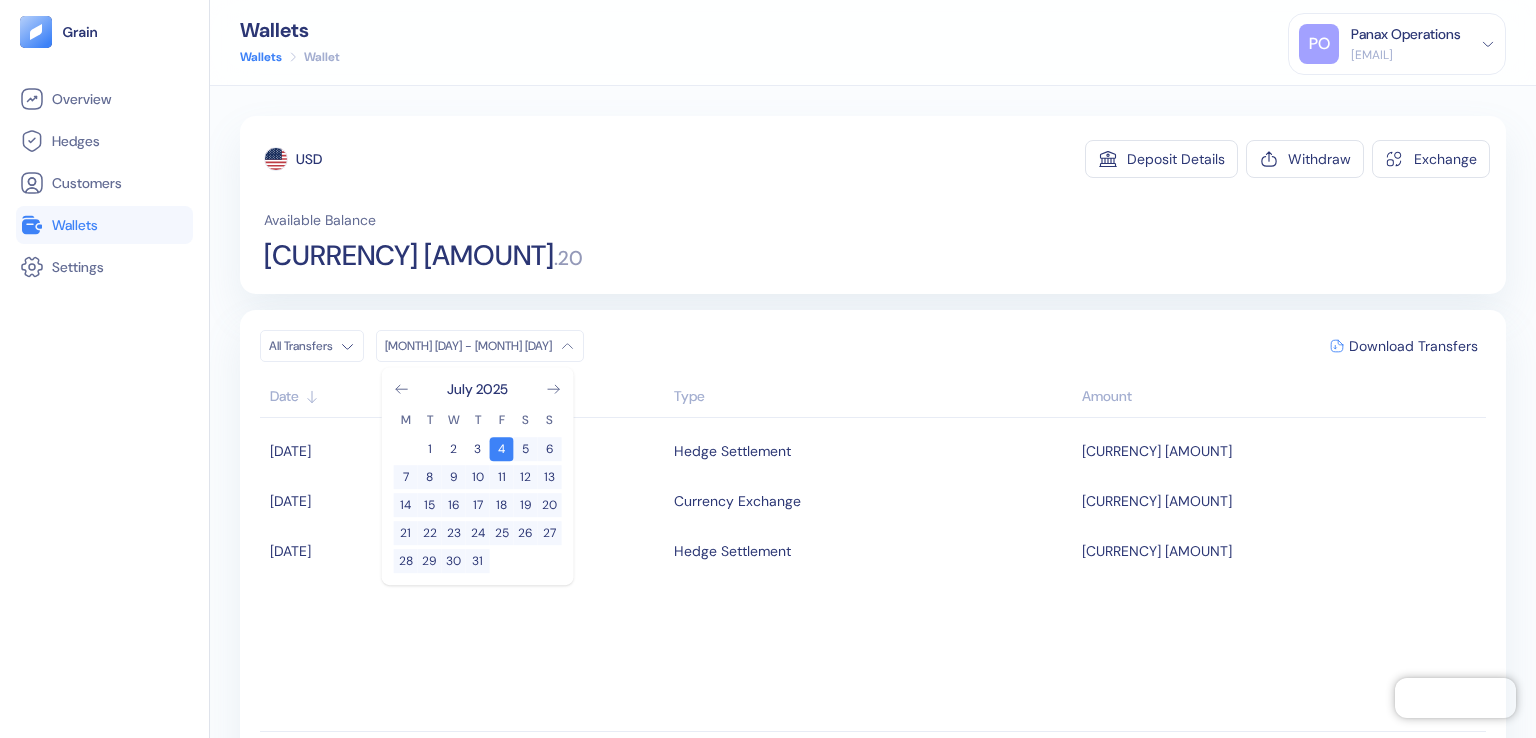 click on "USD" at bounding box center [309, 159] 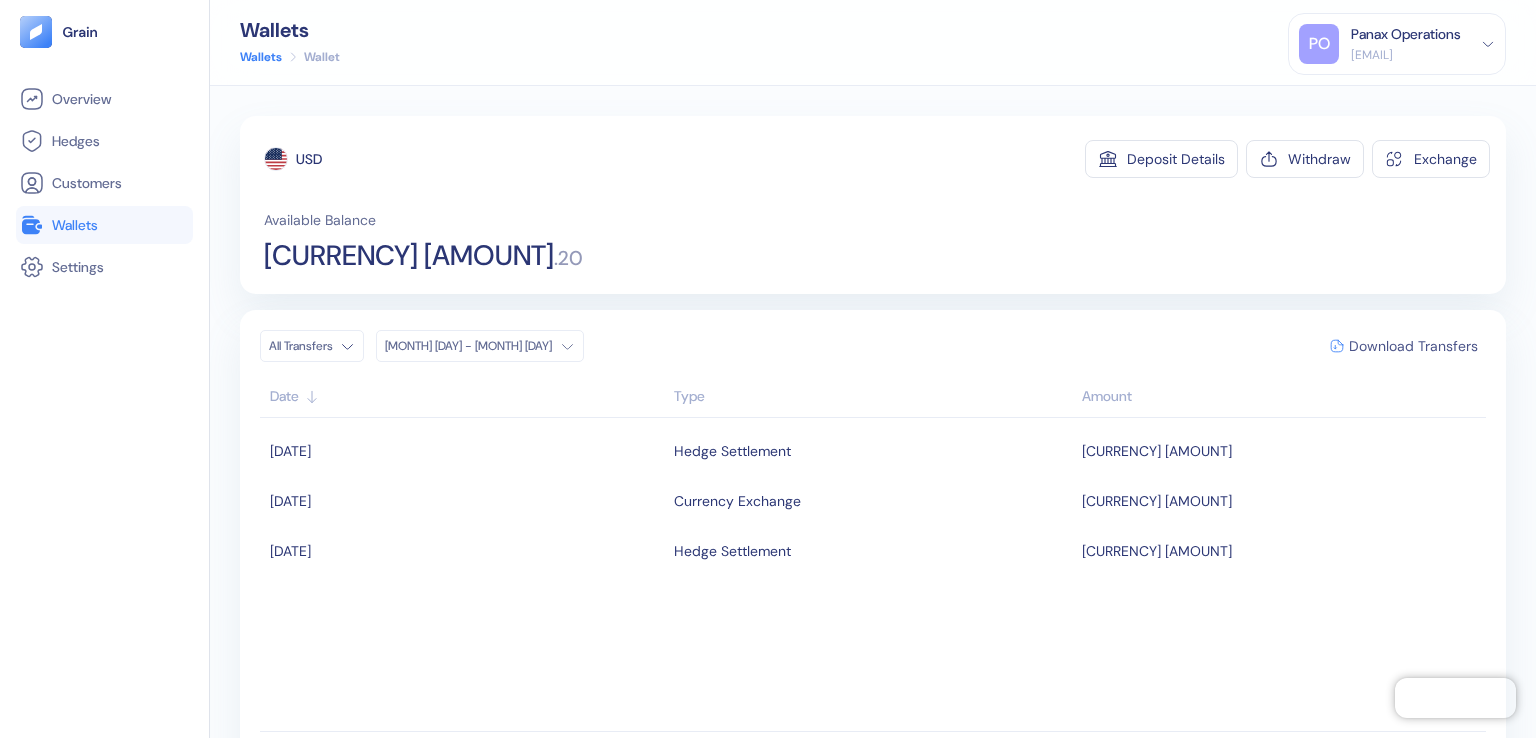 click on "Download Transfers" at bounding box center [1413, 346] 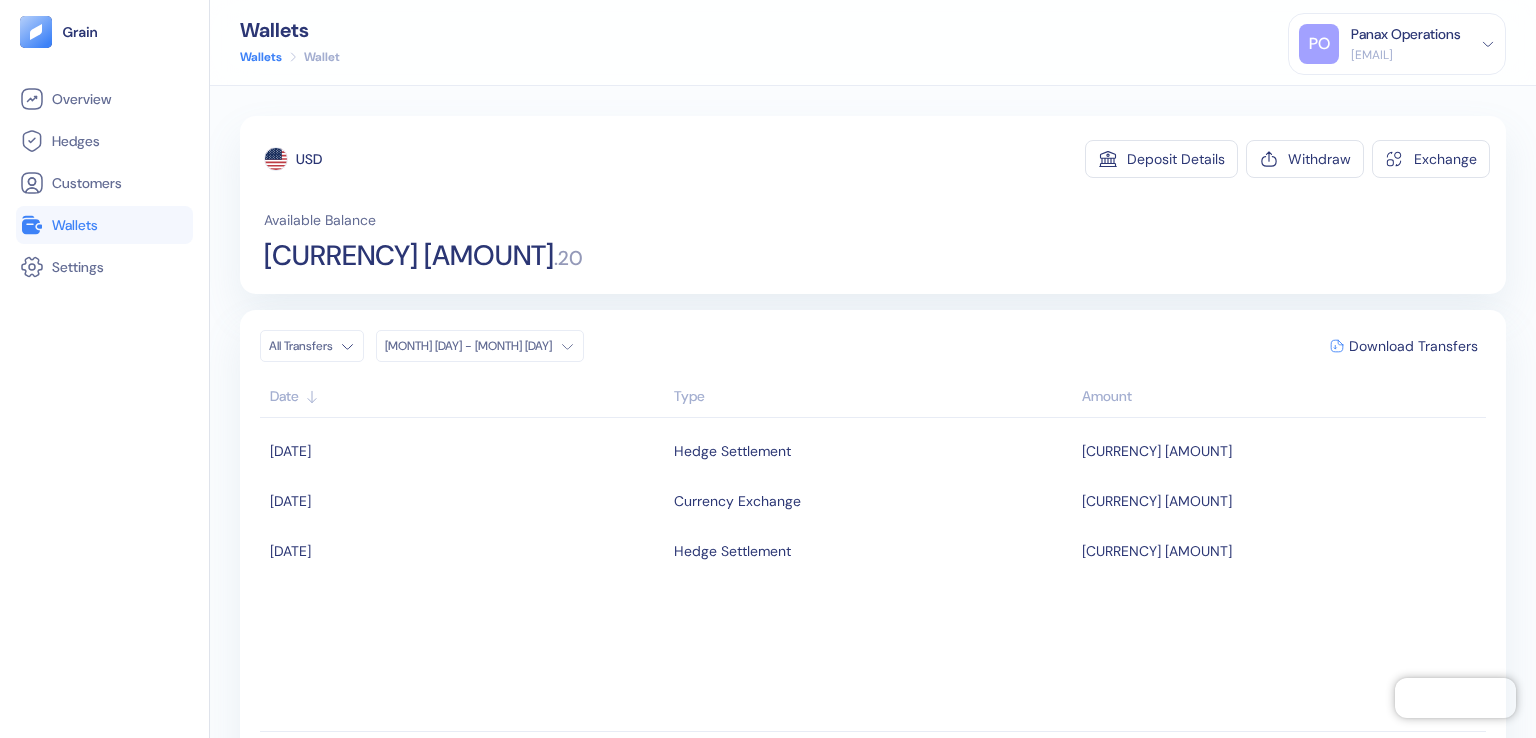 click on "Wallets" at bounding box center [104, 225] 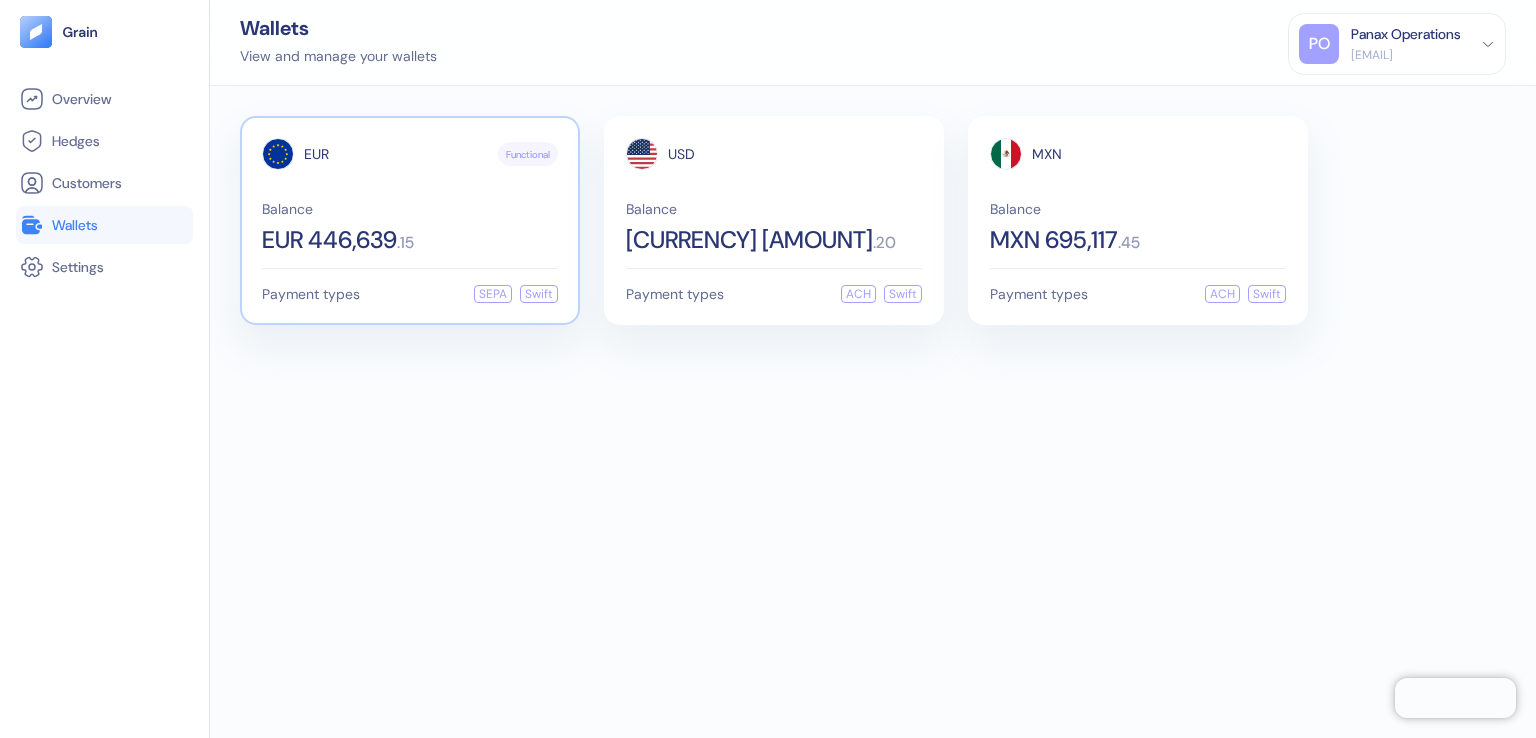 click on "EUR" at bounding box center [316, 154] 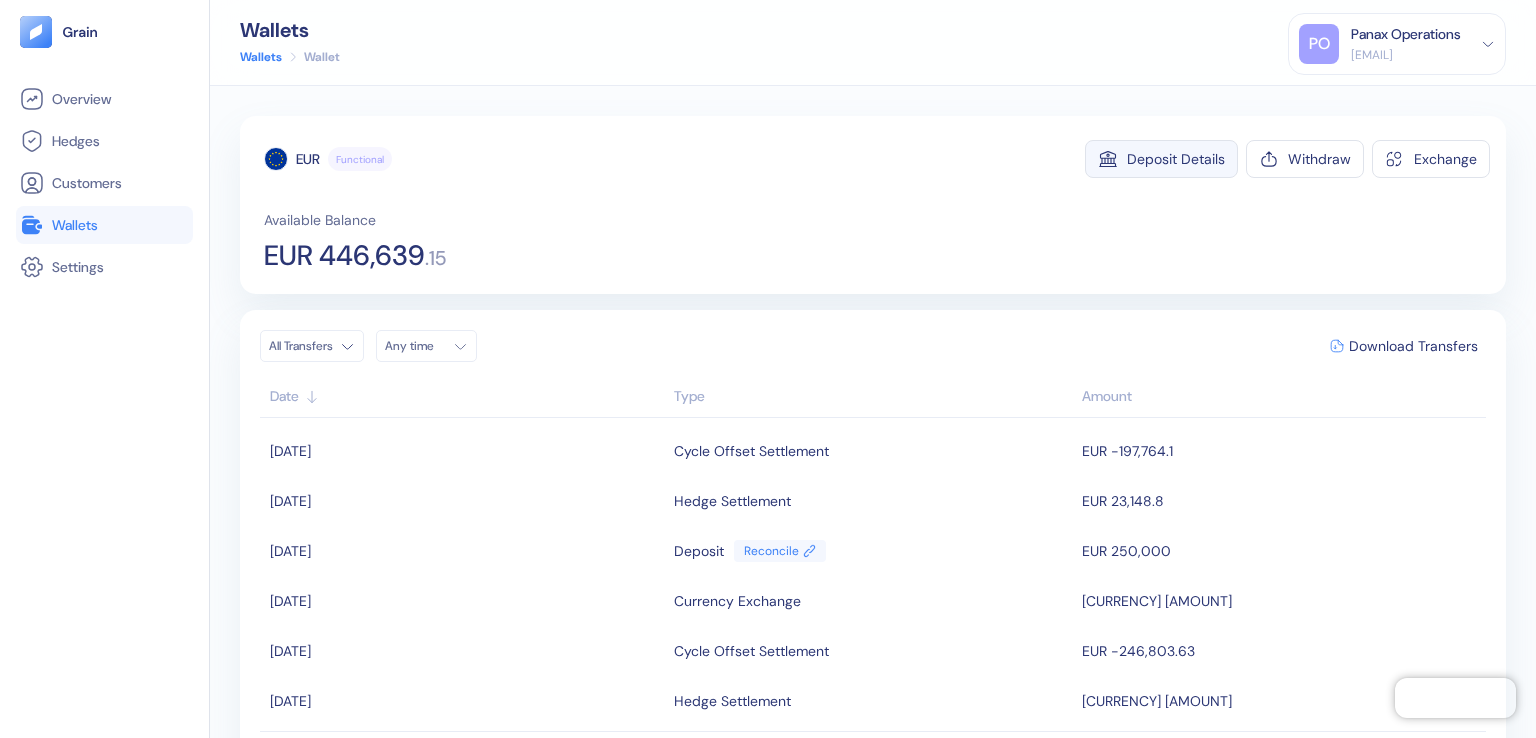 click on "Deposit Details" at bounding box center (1176, 159) 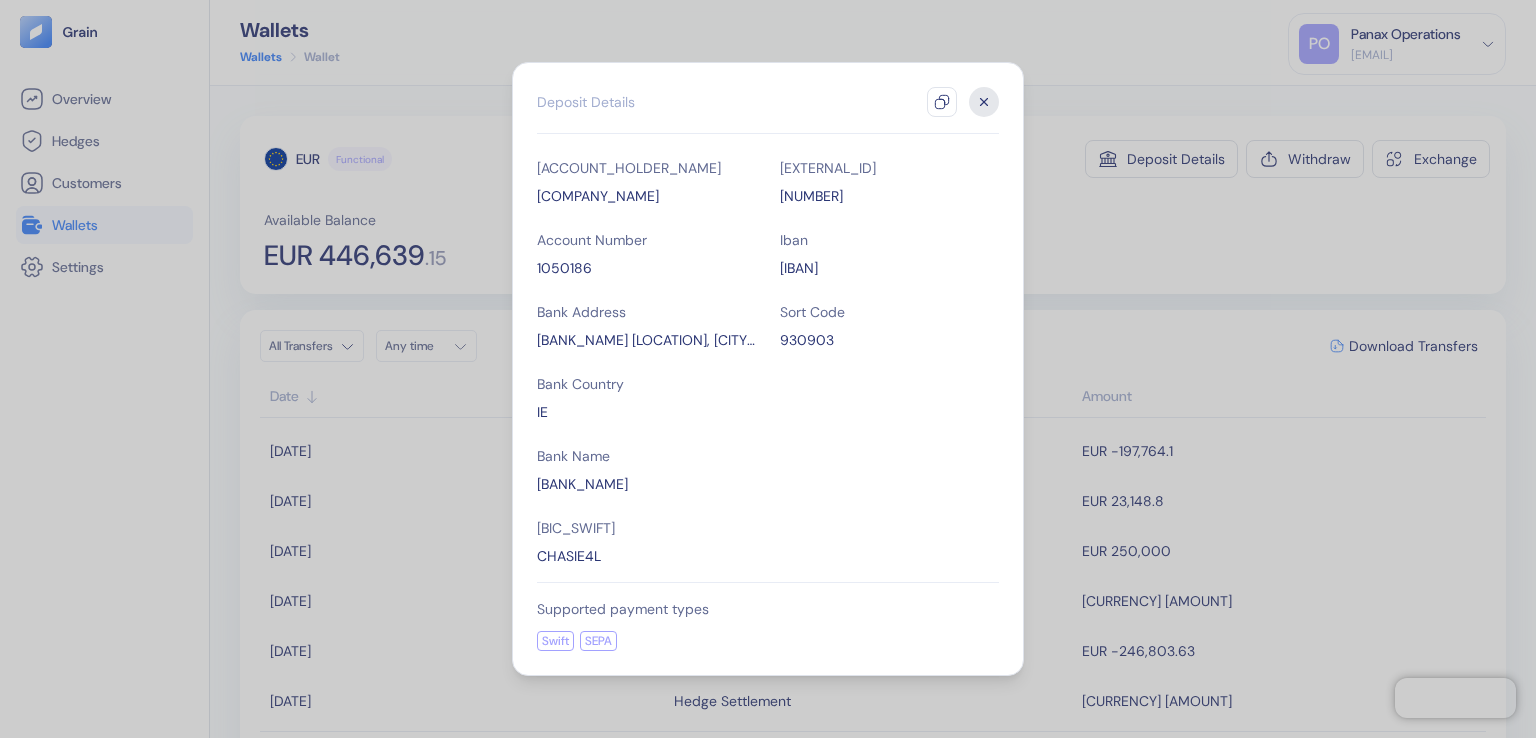click 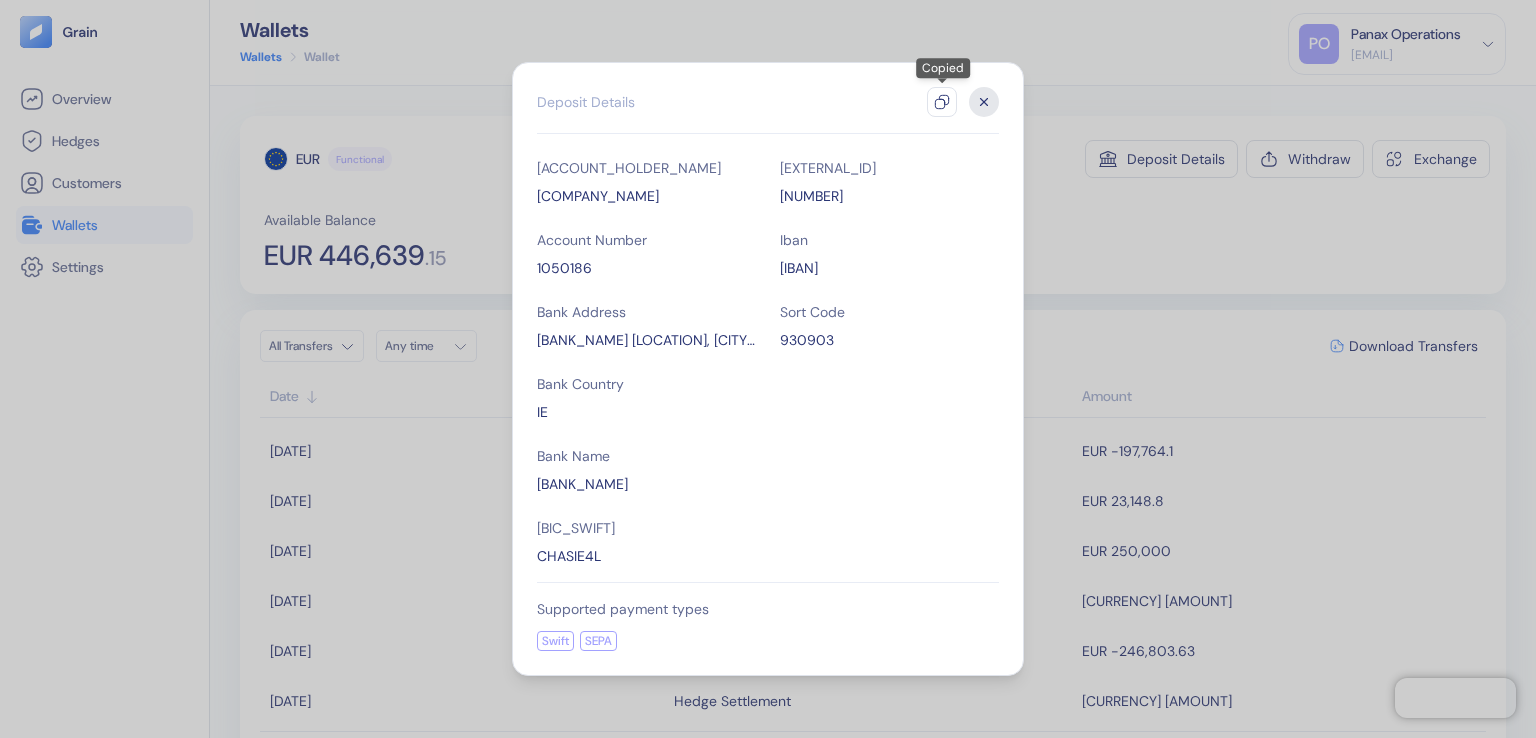 click 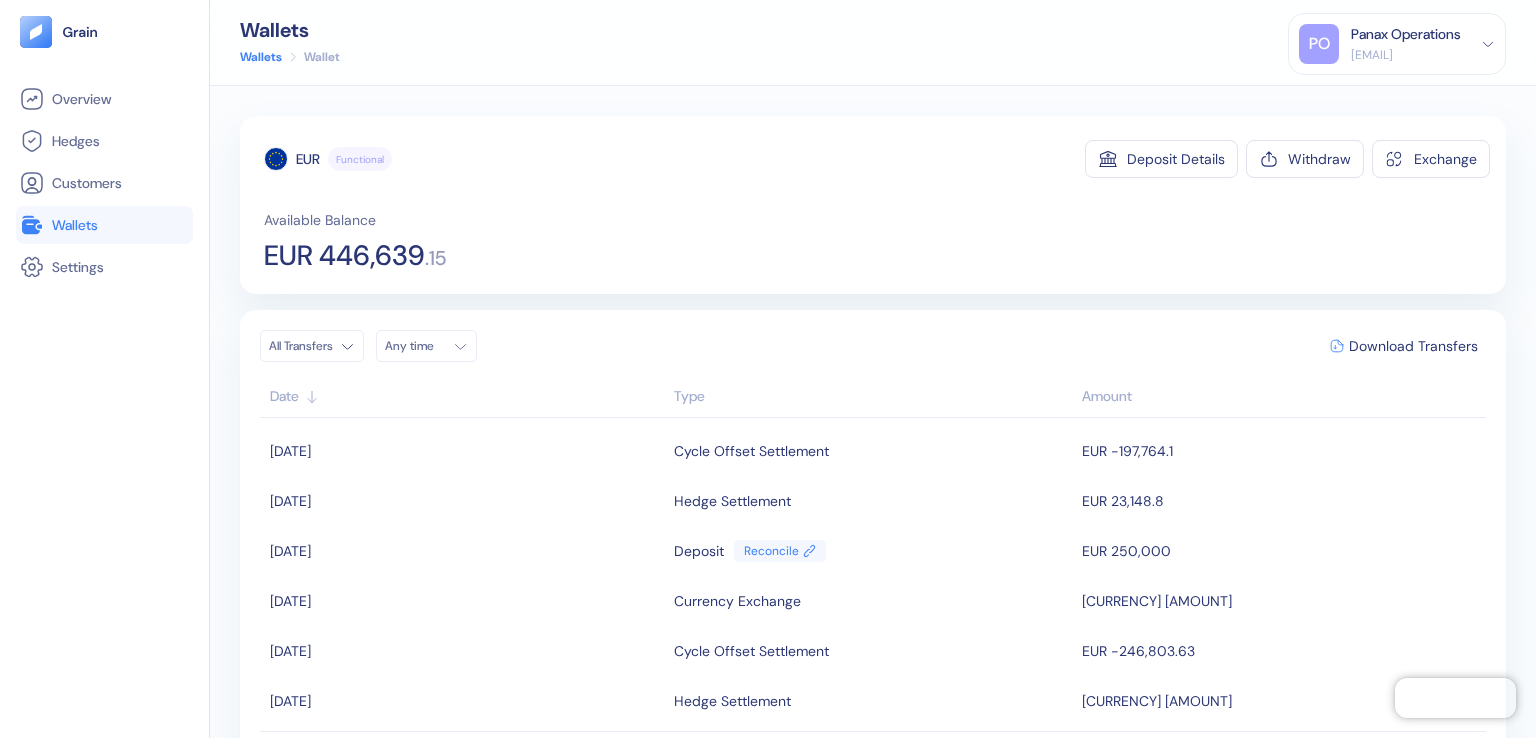 click on "Any time" at bounding box center [415, 346] 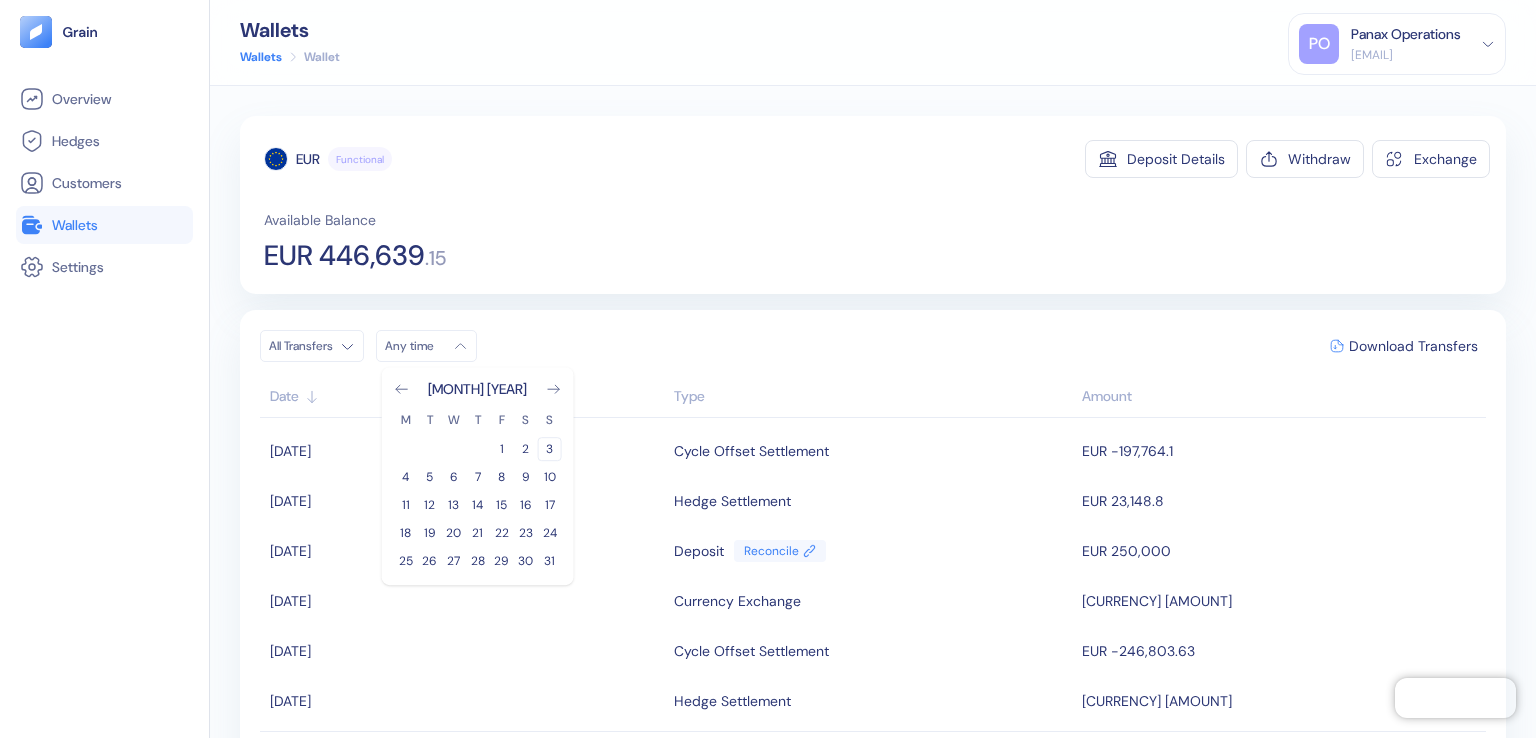 click on "3" at bounding box center [550, 449] 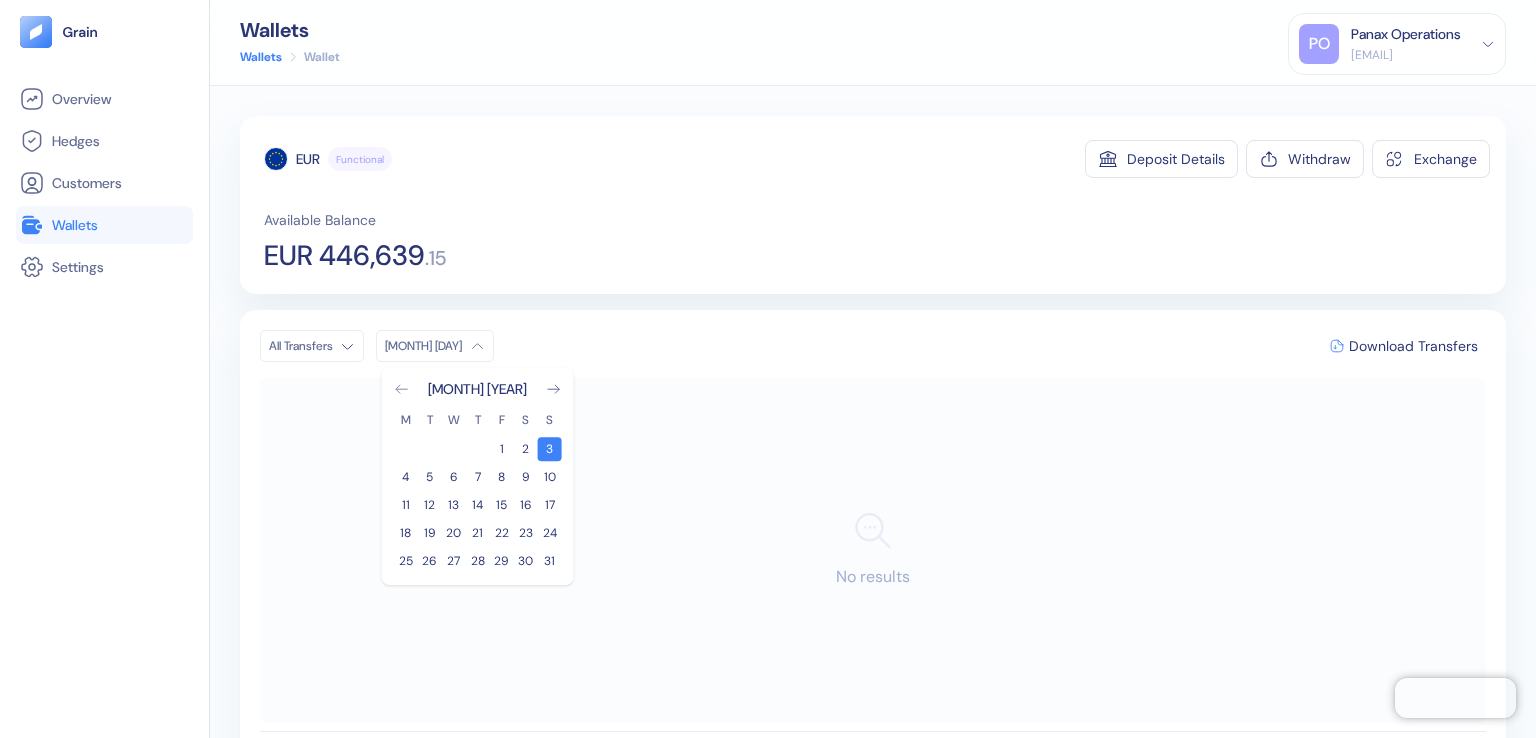 click 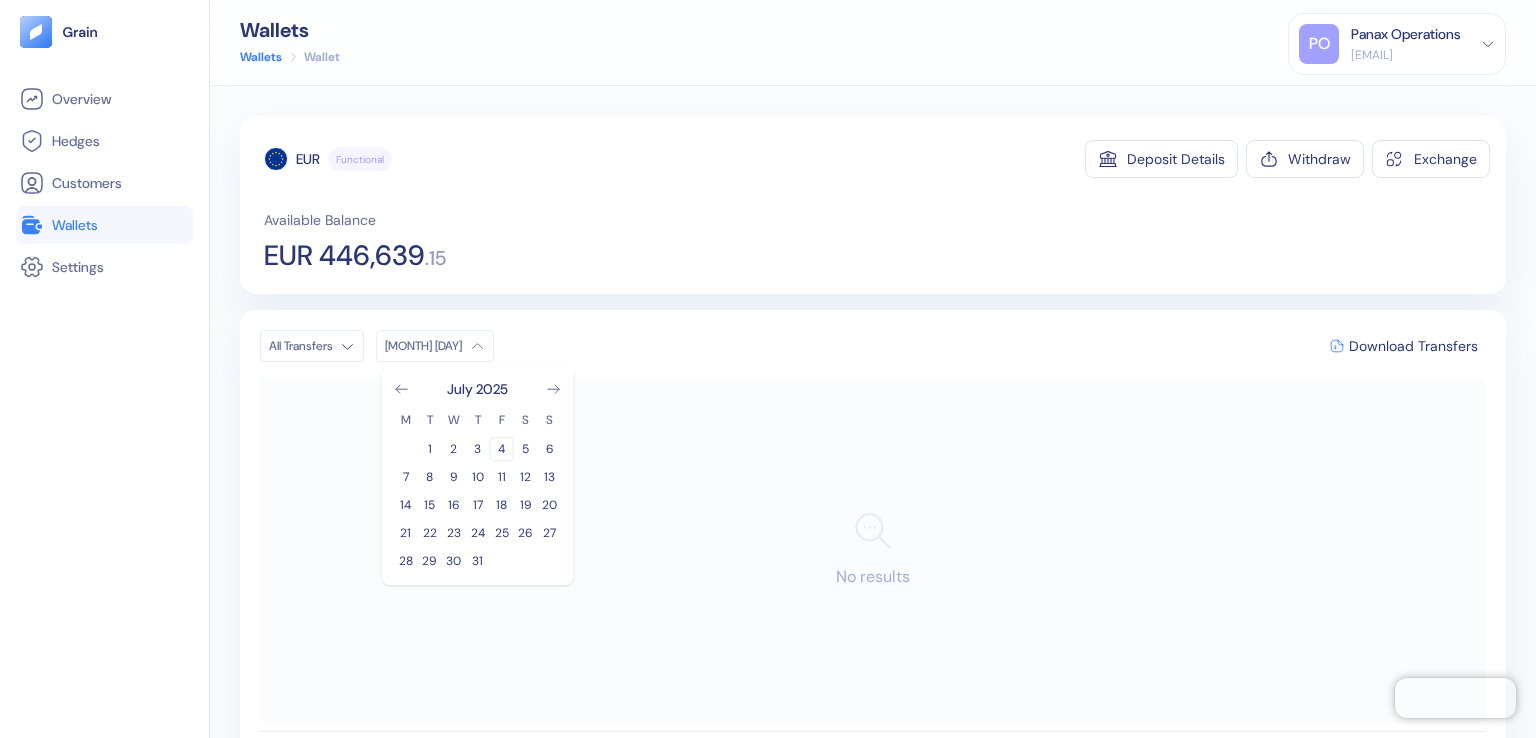 click on "4" at bounding box center (502, 449) 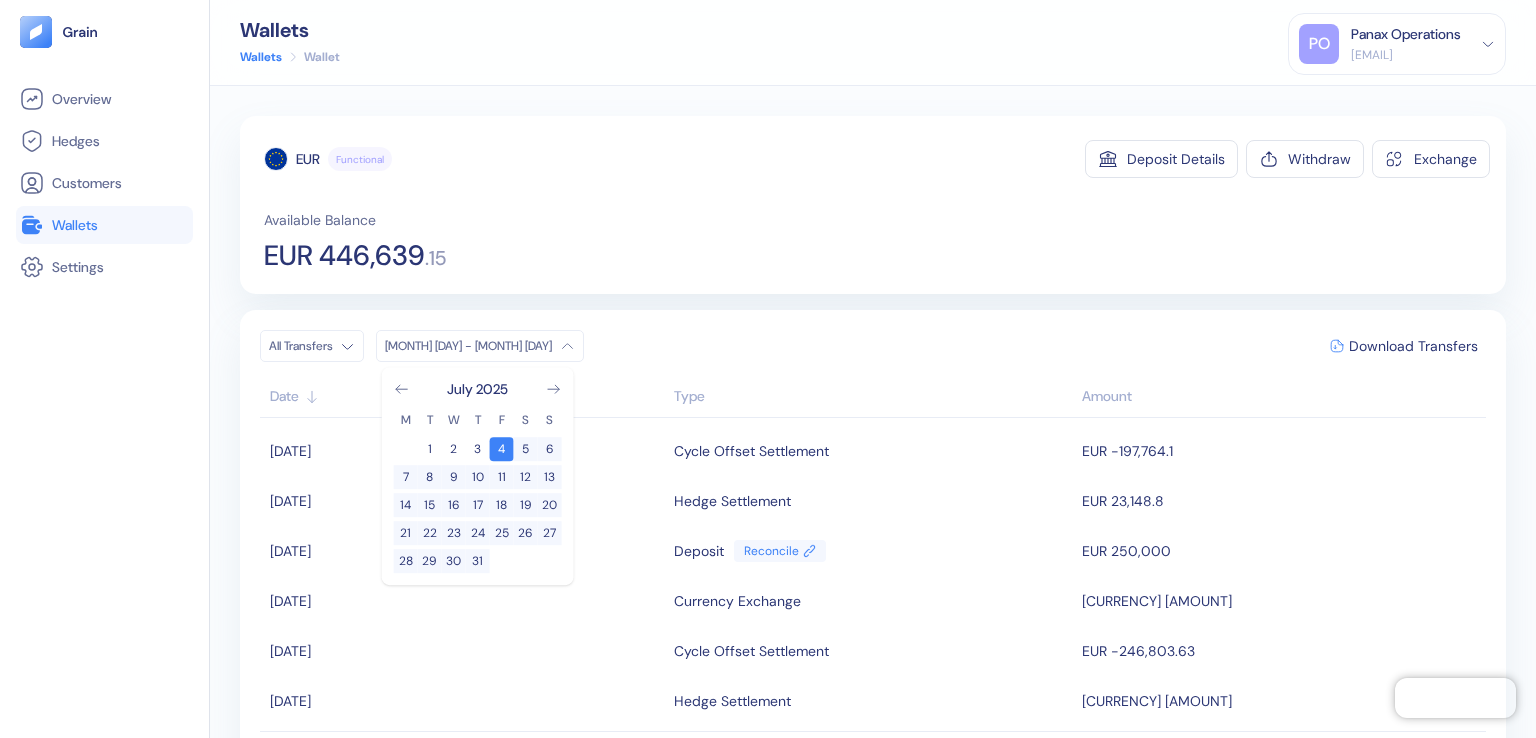 click on "EUR" at bounding box center [308, 159] 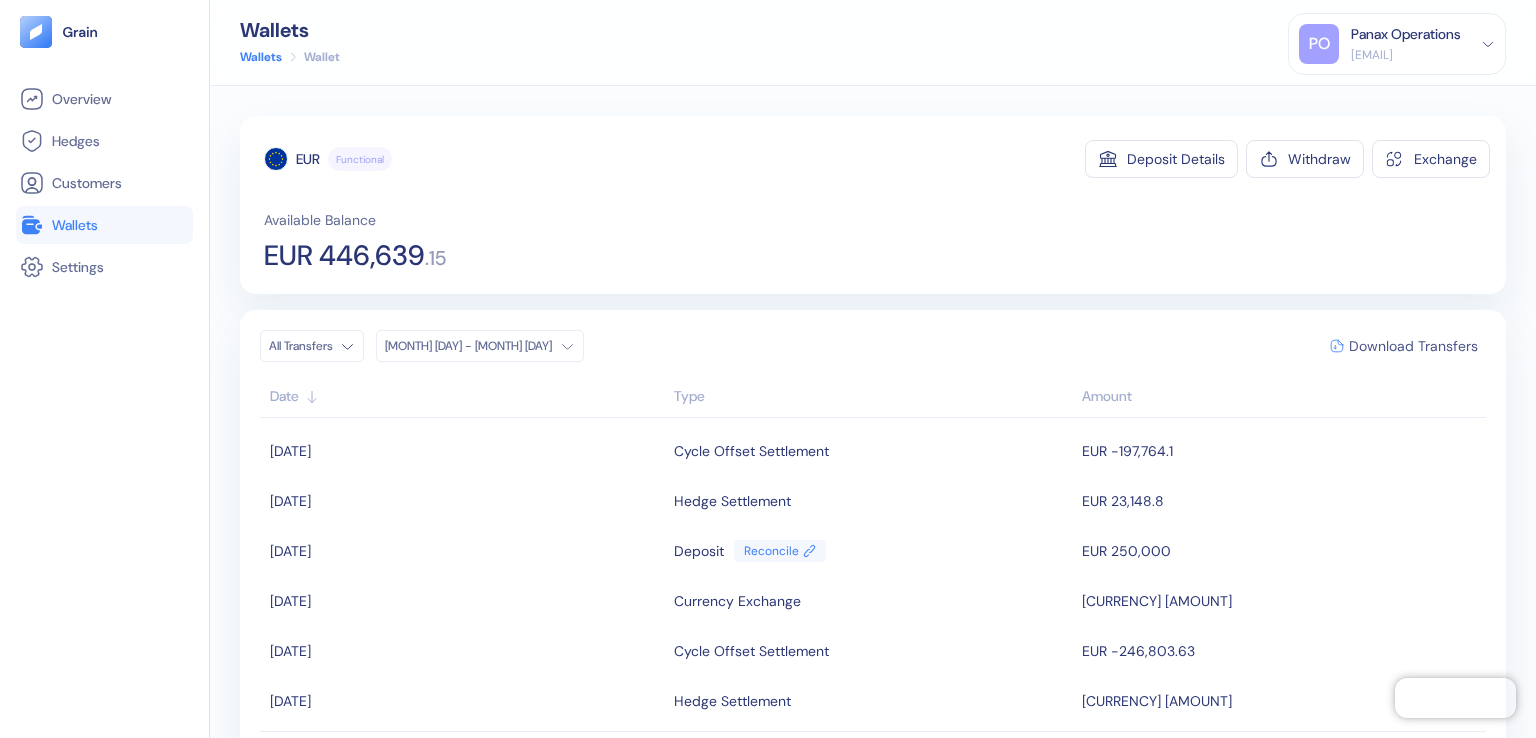 click on "Download Transfers" at bounding box center (1413, 346) 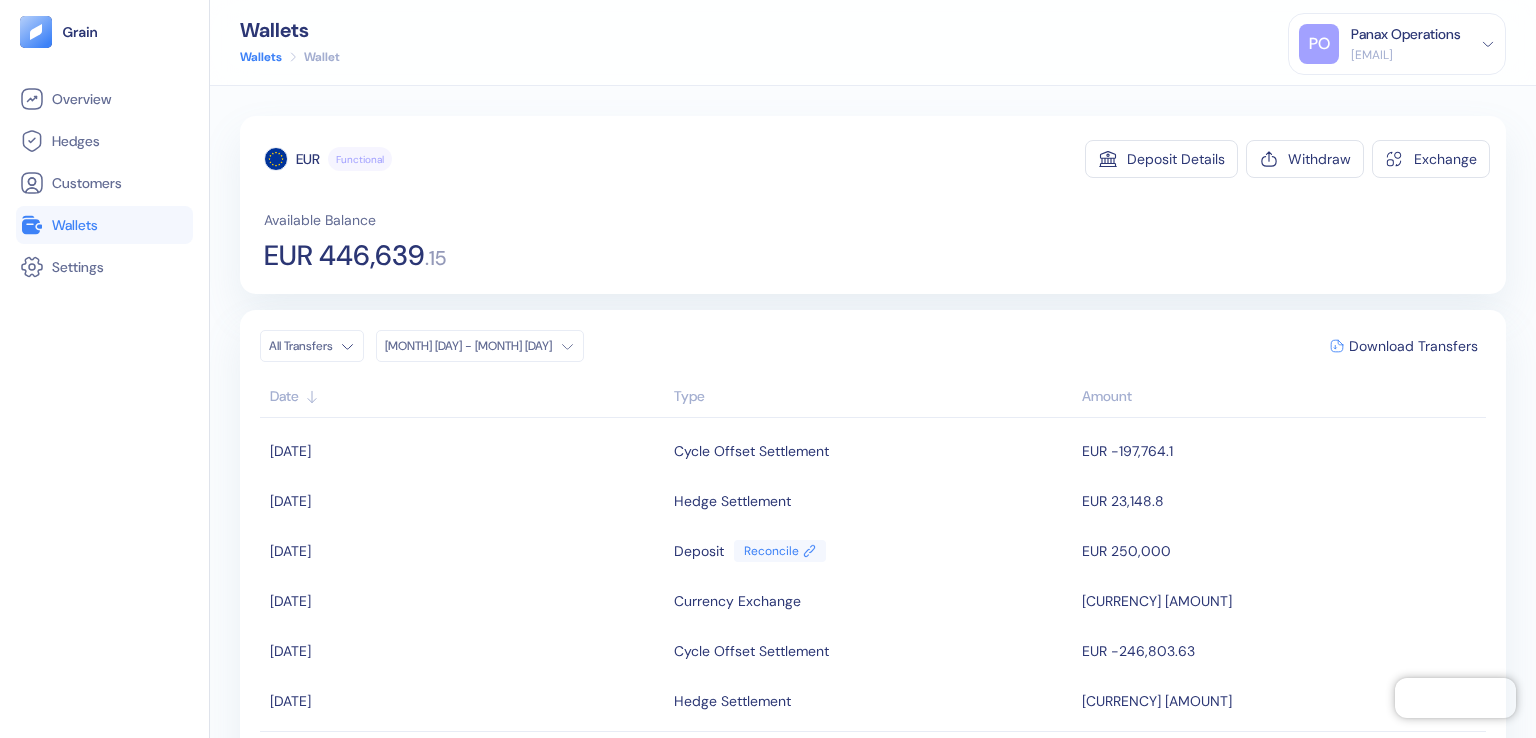 click on "Wallets" at bounding box center (104, 225) 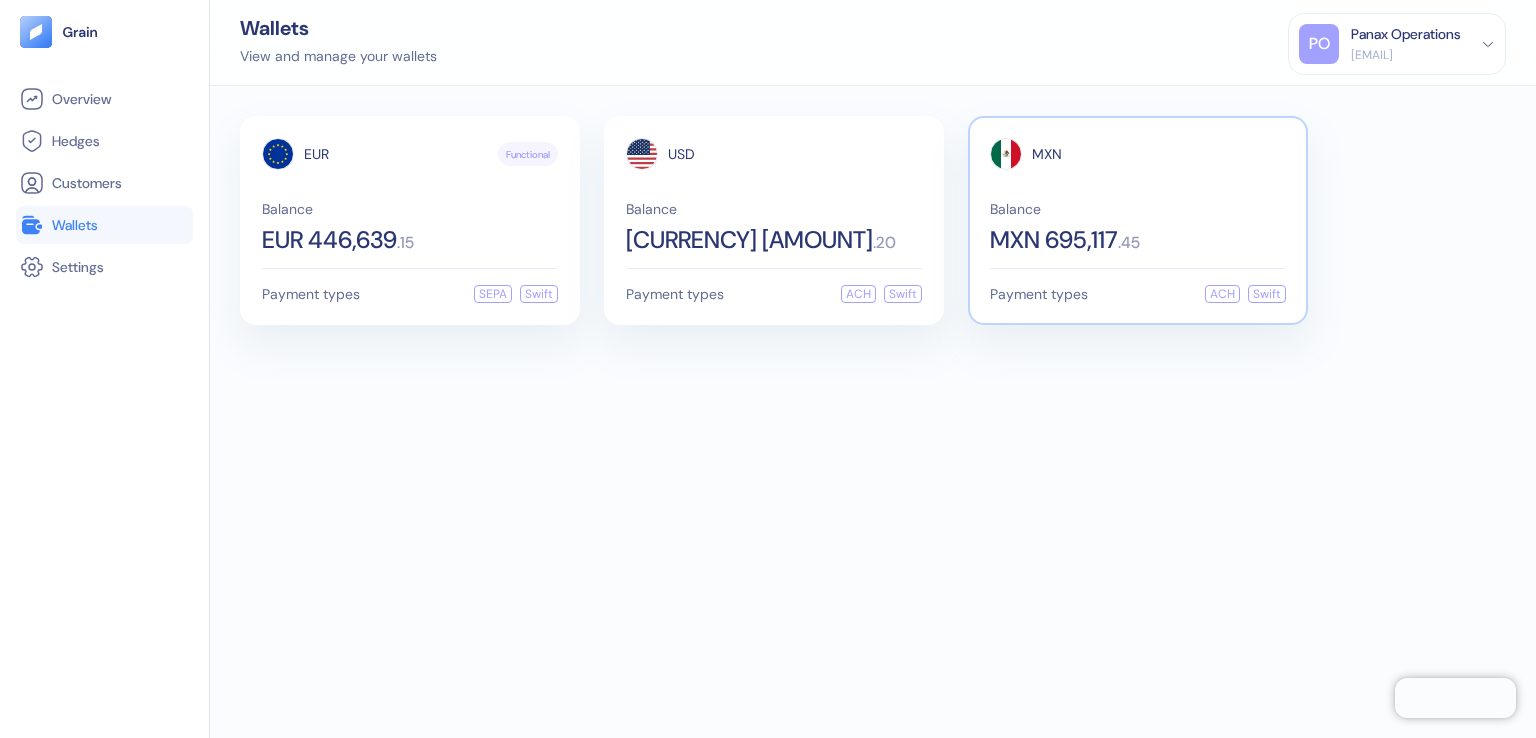 click on "MXN" at bounding box center (1047, 154) 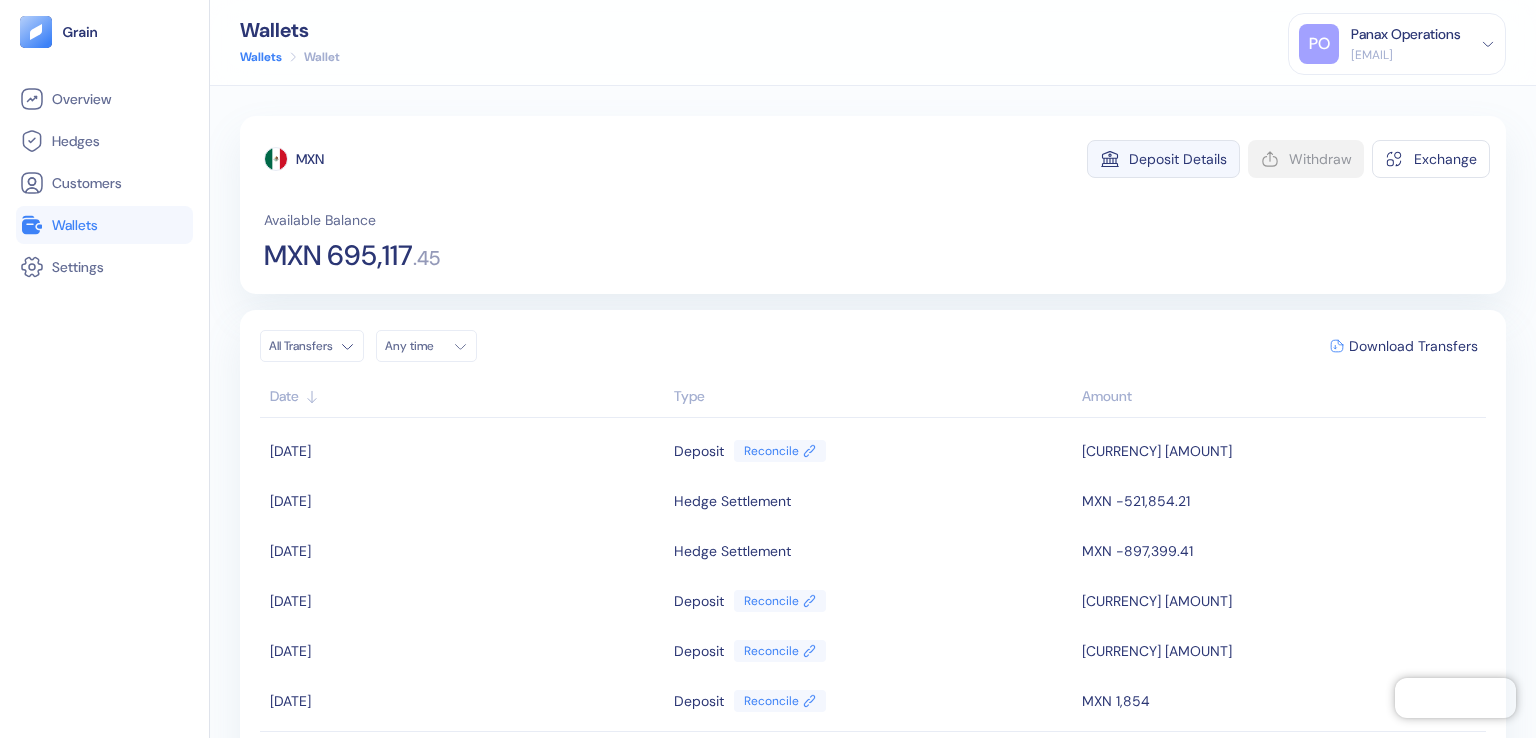 click on "Deposit Details" at bounding box center (1178, 159) 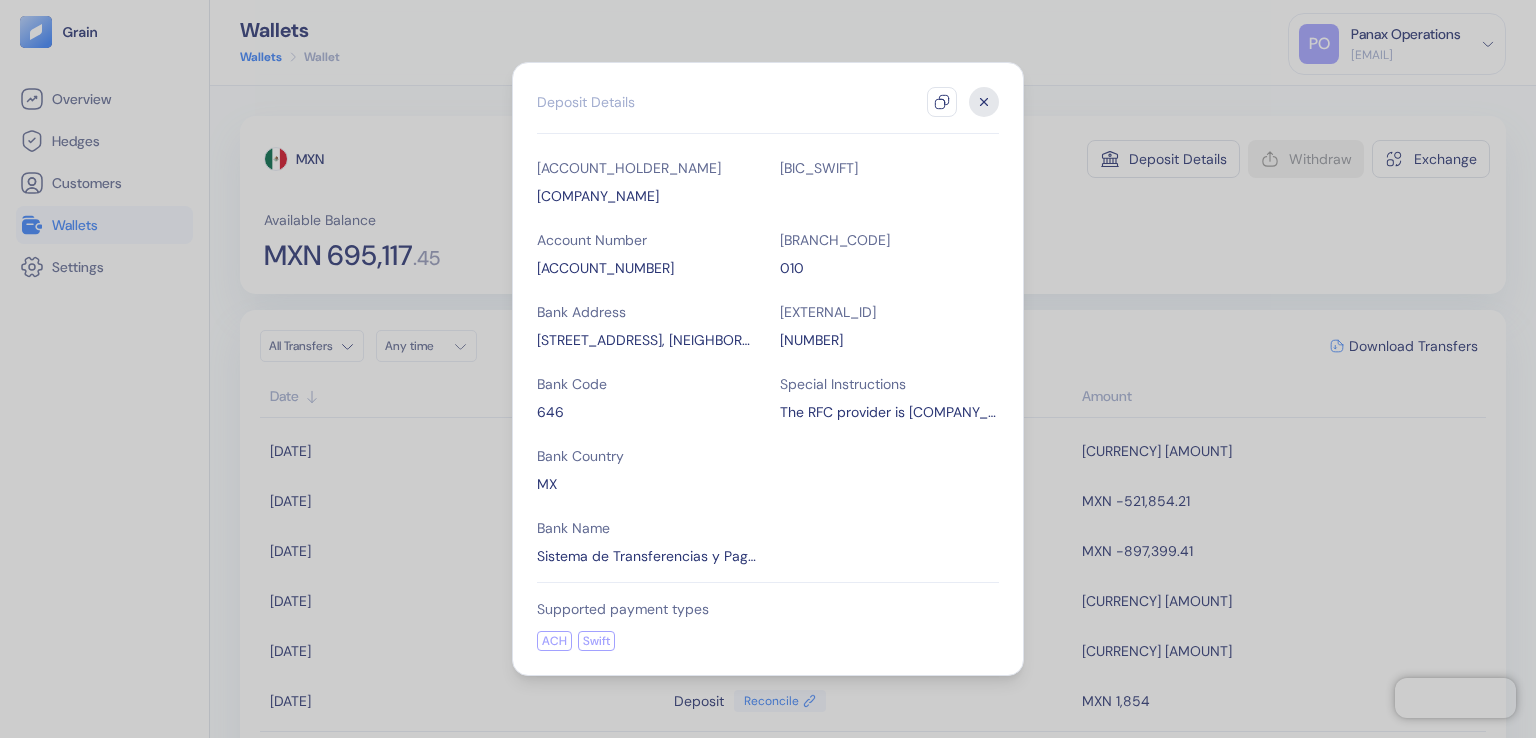 click 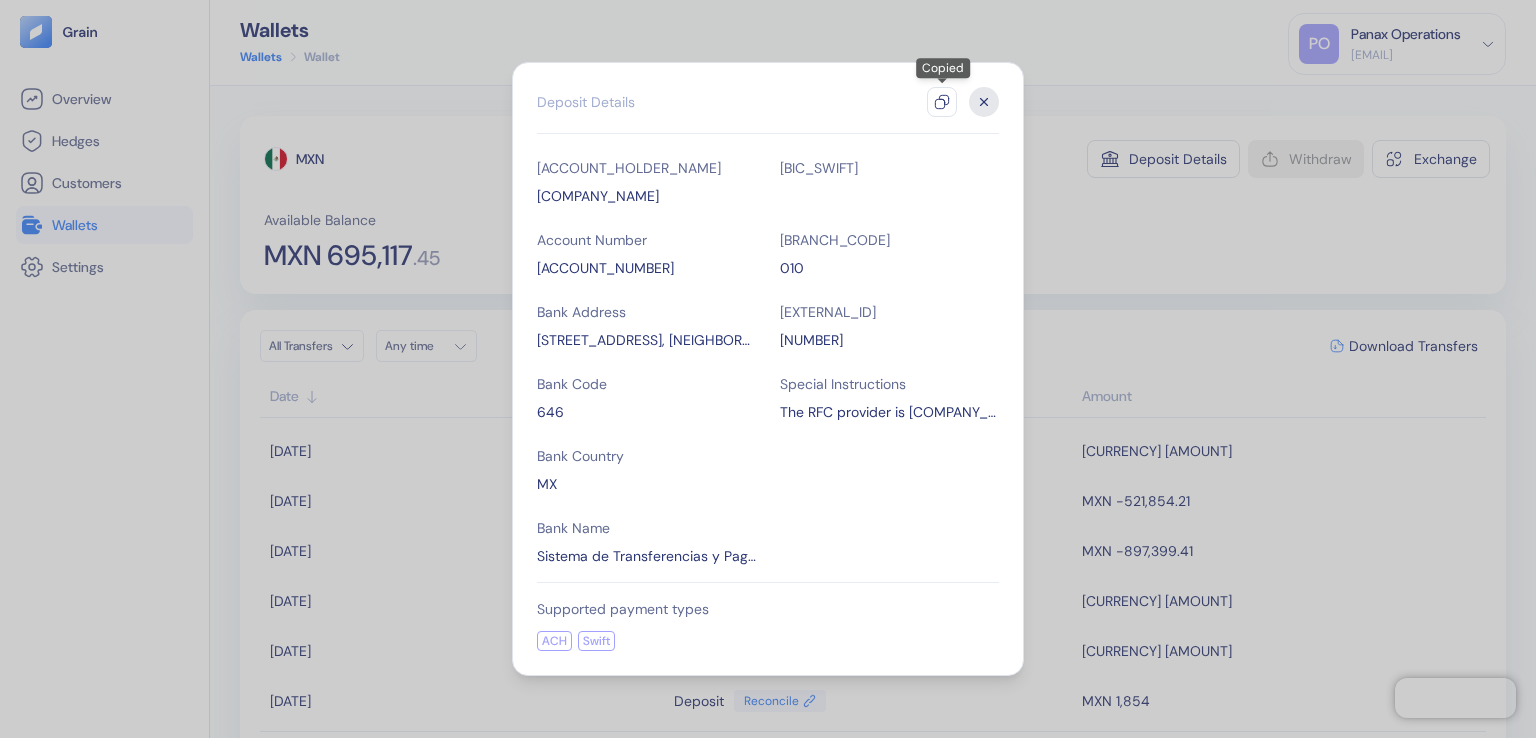 click 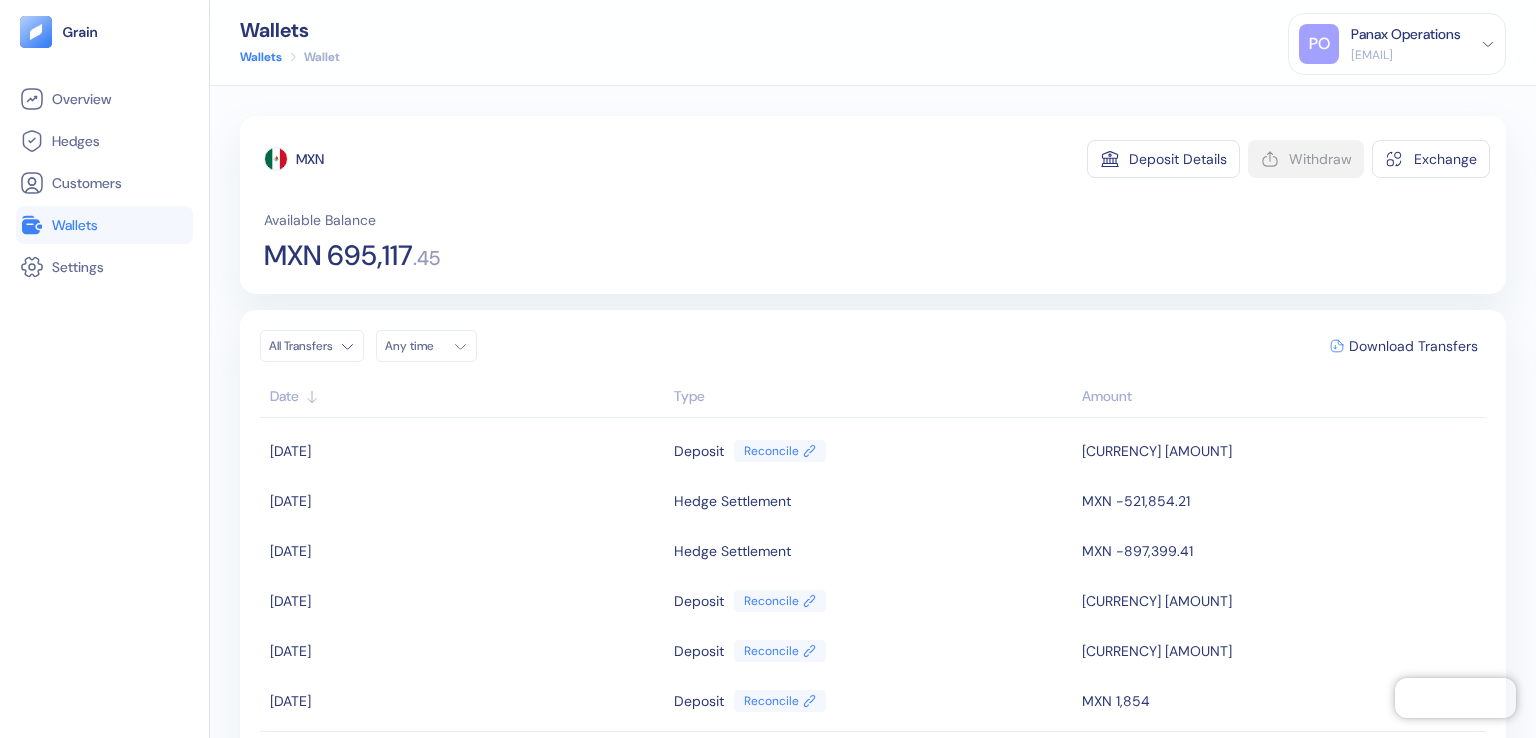 click on "Any time" at bounding box center (415, 346) 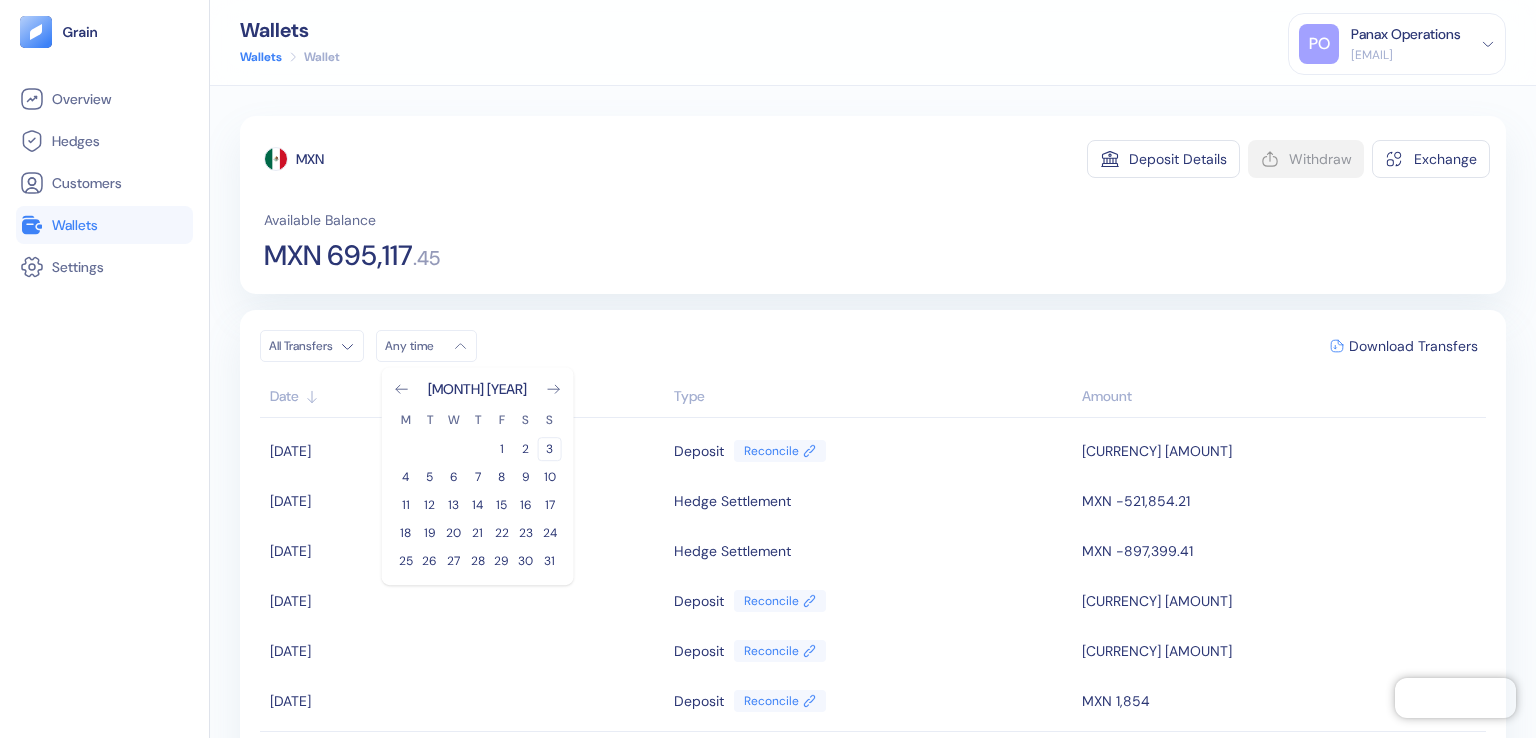 click on "3" at bounding box center [550, 449] 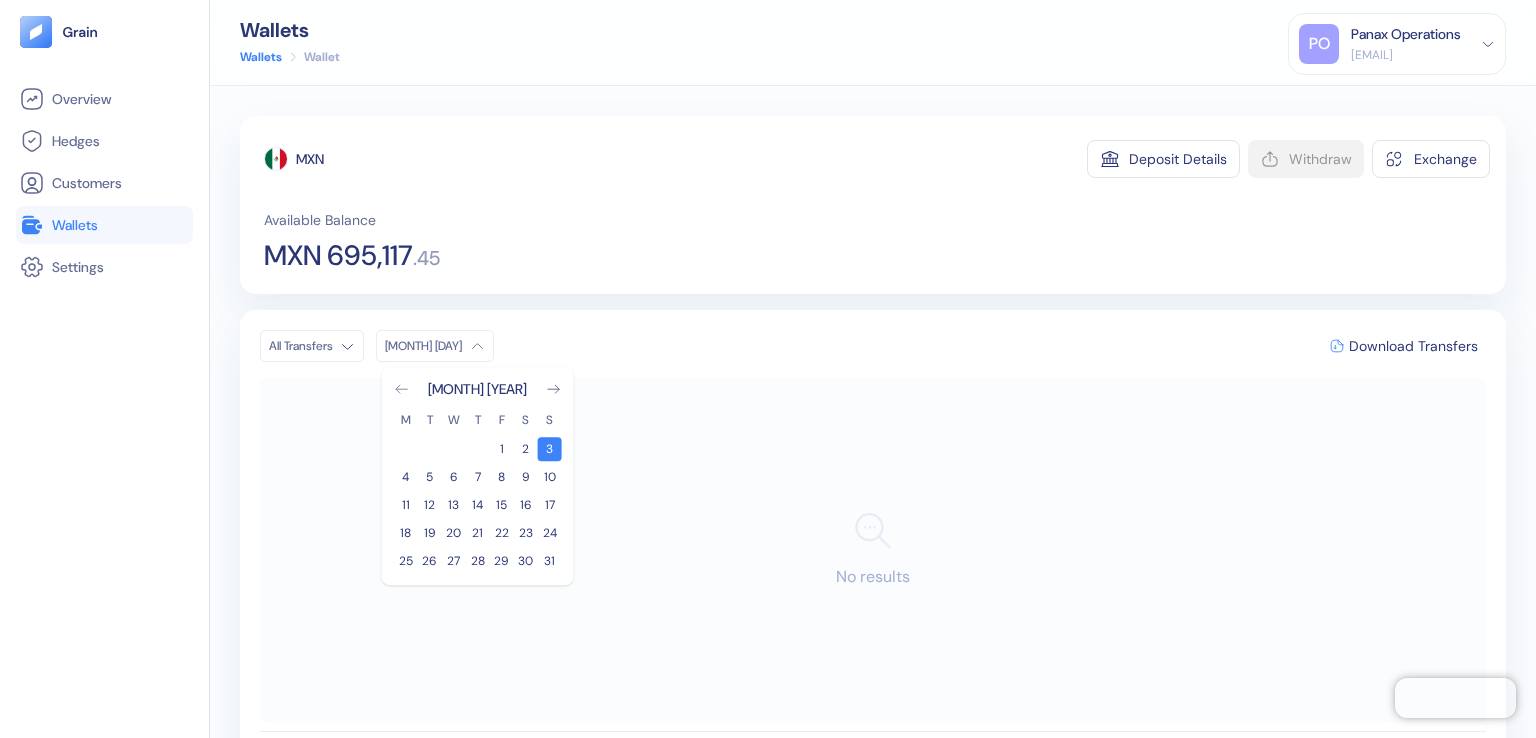 click 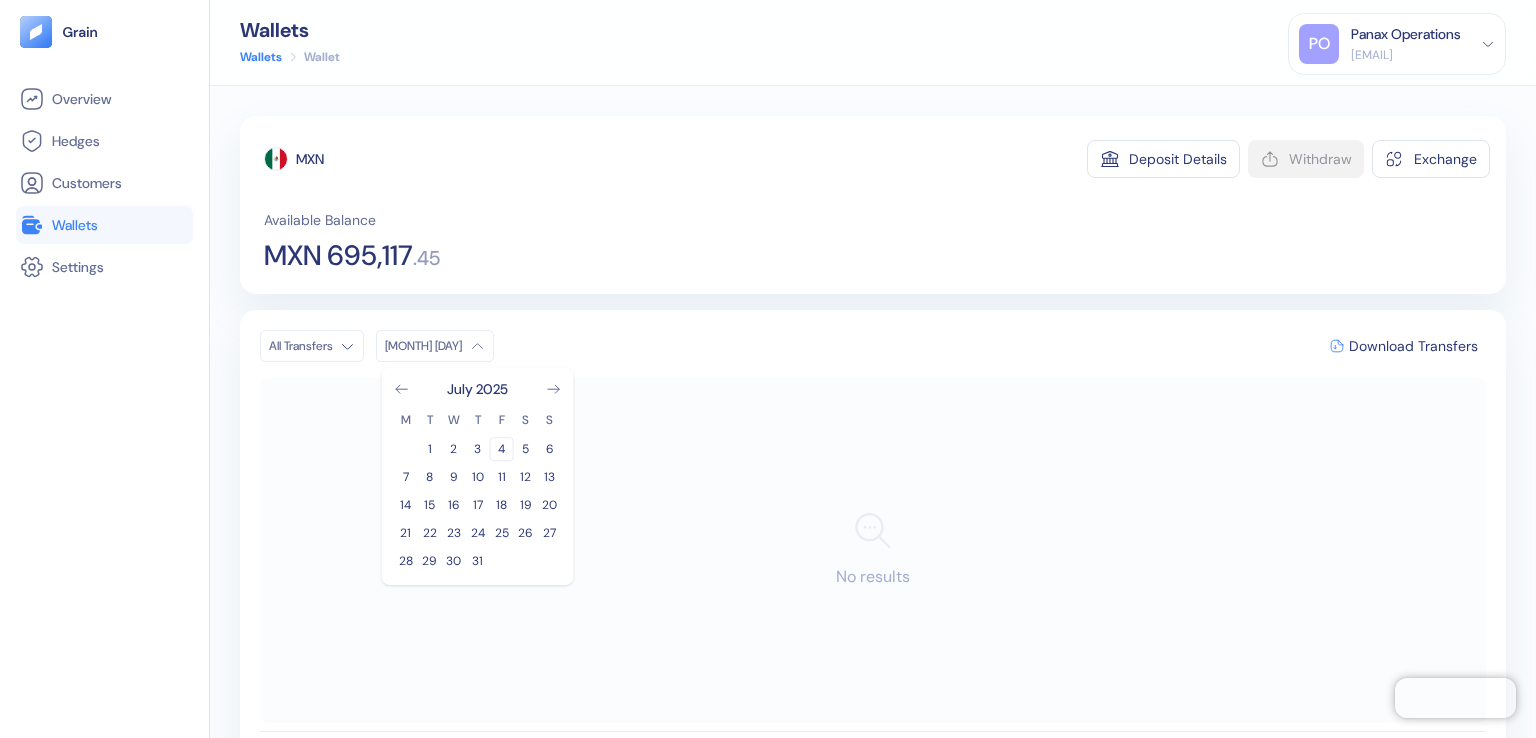 click on "4" at bounding box center (502, 449) 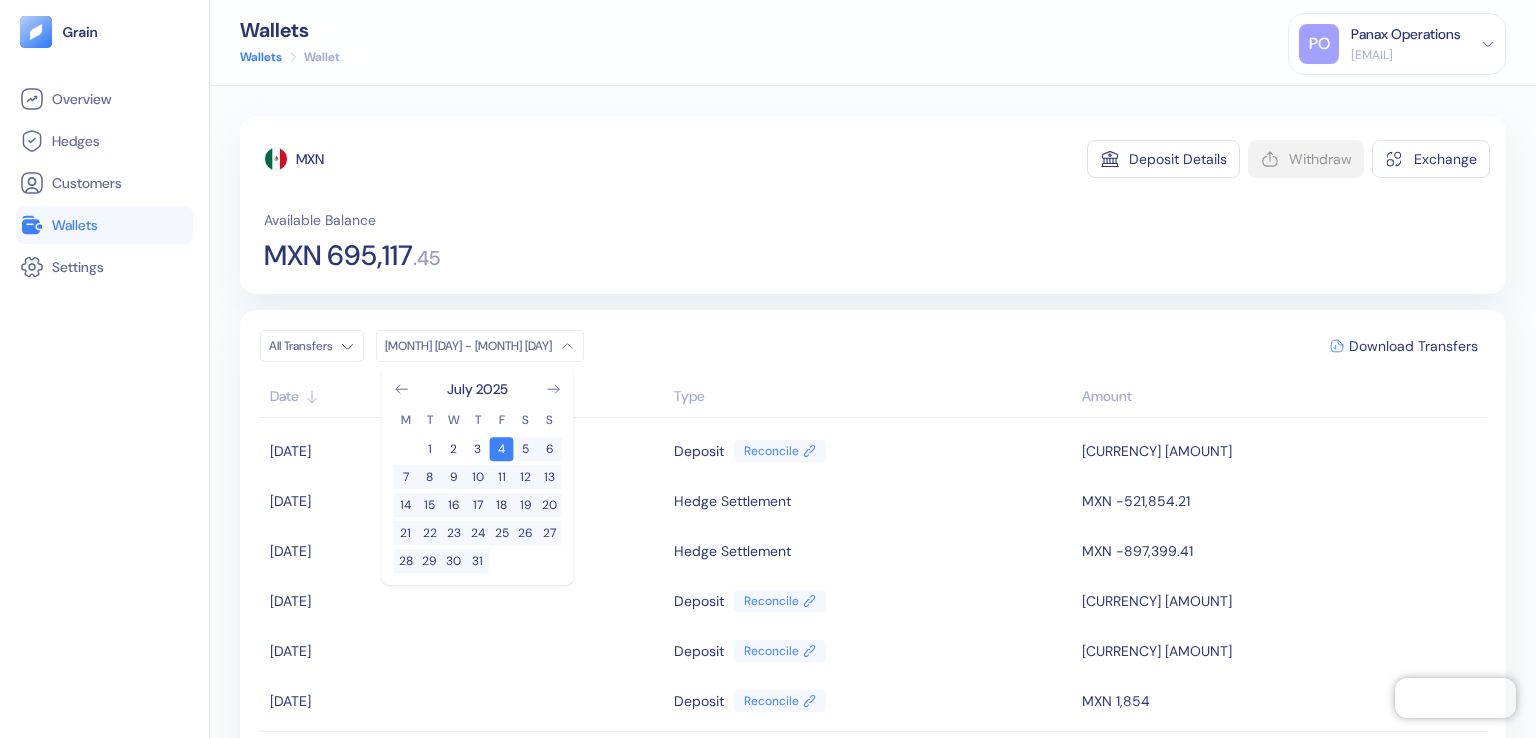 click on "MXN" at bounding box center (310, 159) 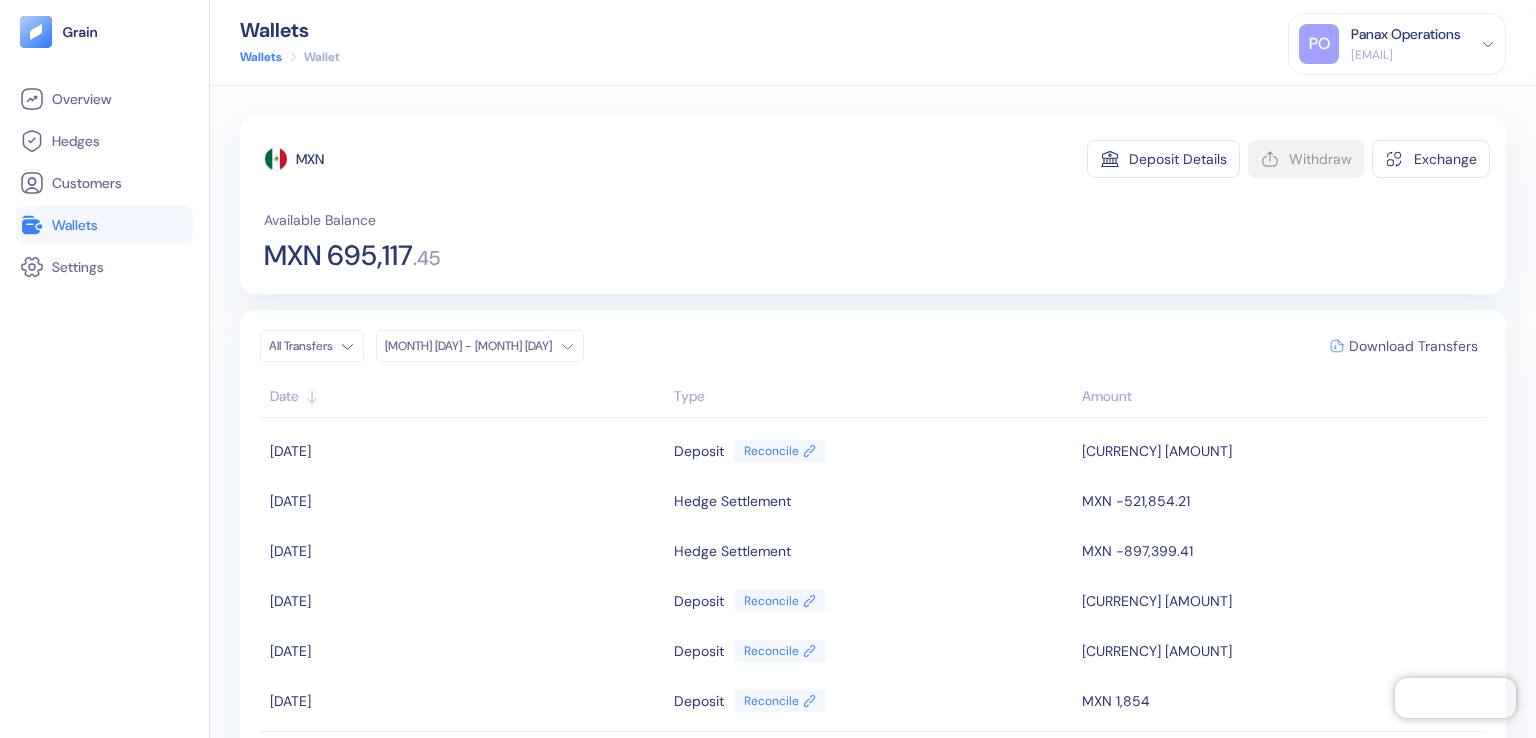 click on "Download Transfers" at bounding box center [1413, 346] 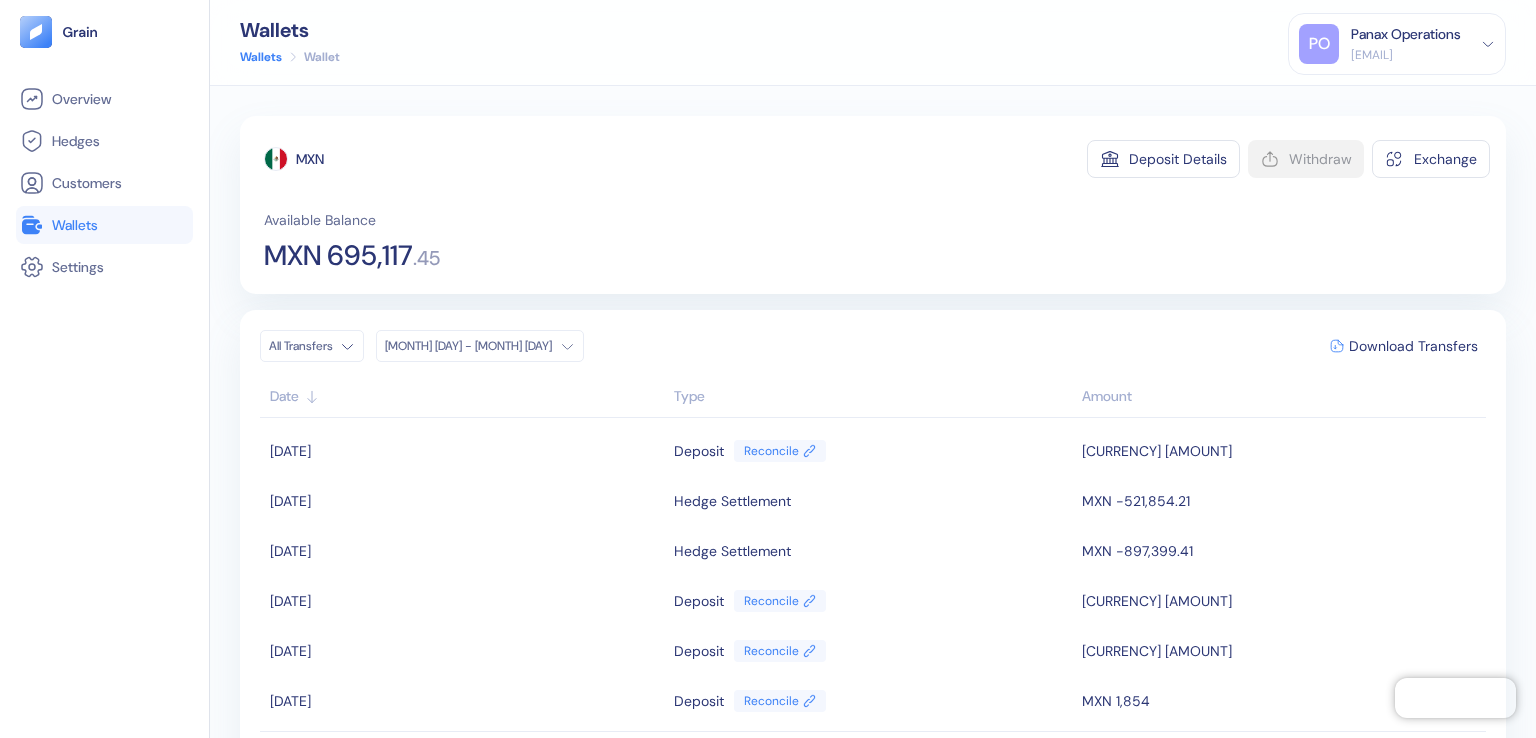 click on "Panax Operations" at bounding box center [1406, 34] 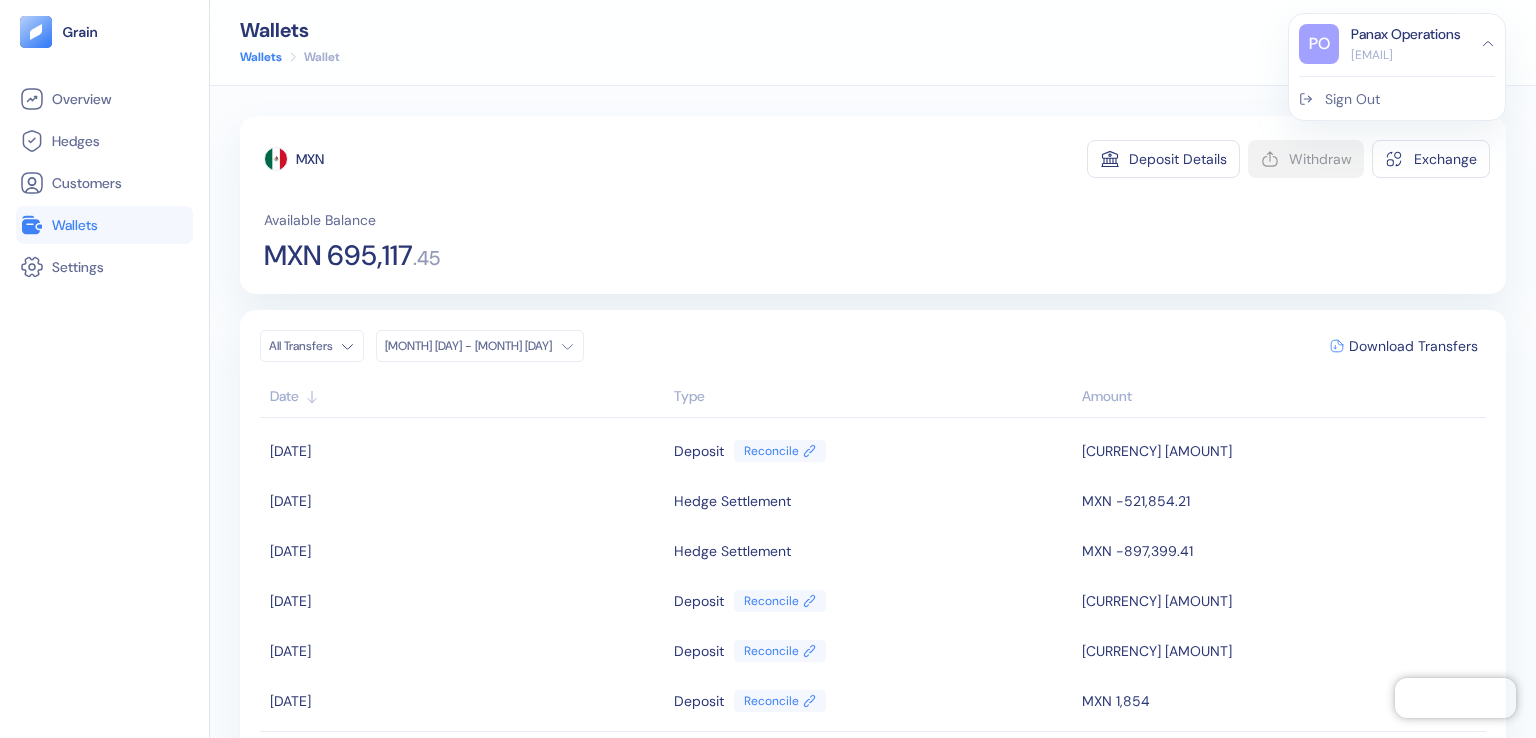 click on "Sign Out" at bounding box center [1352, 99] 